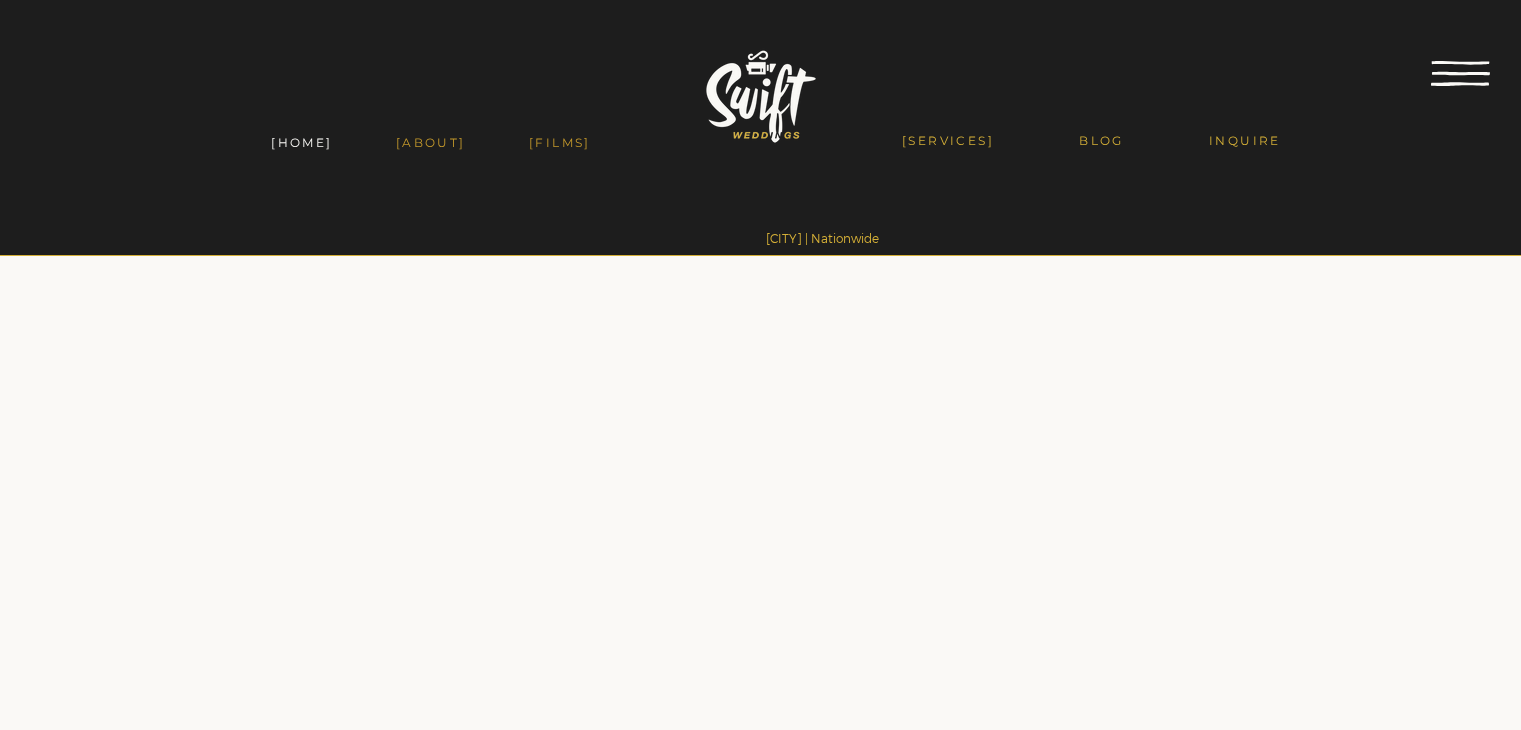 scroll, scrollTop: 0, scrollLeft: 0, axis: both 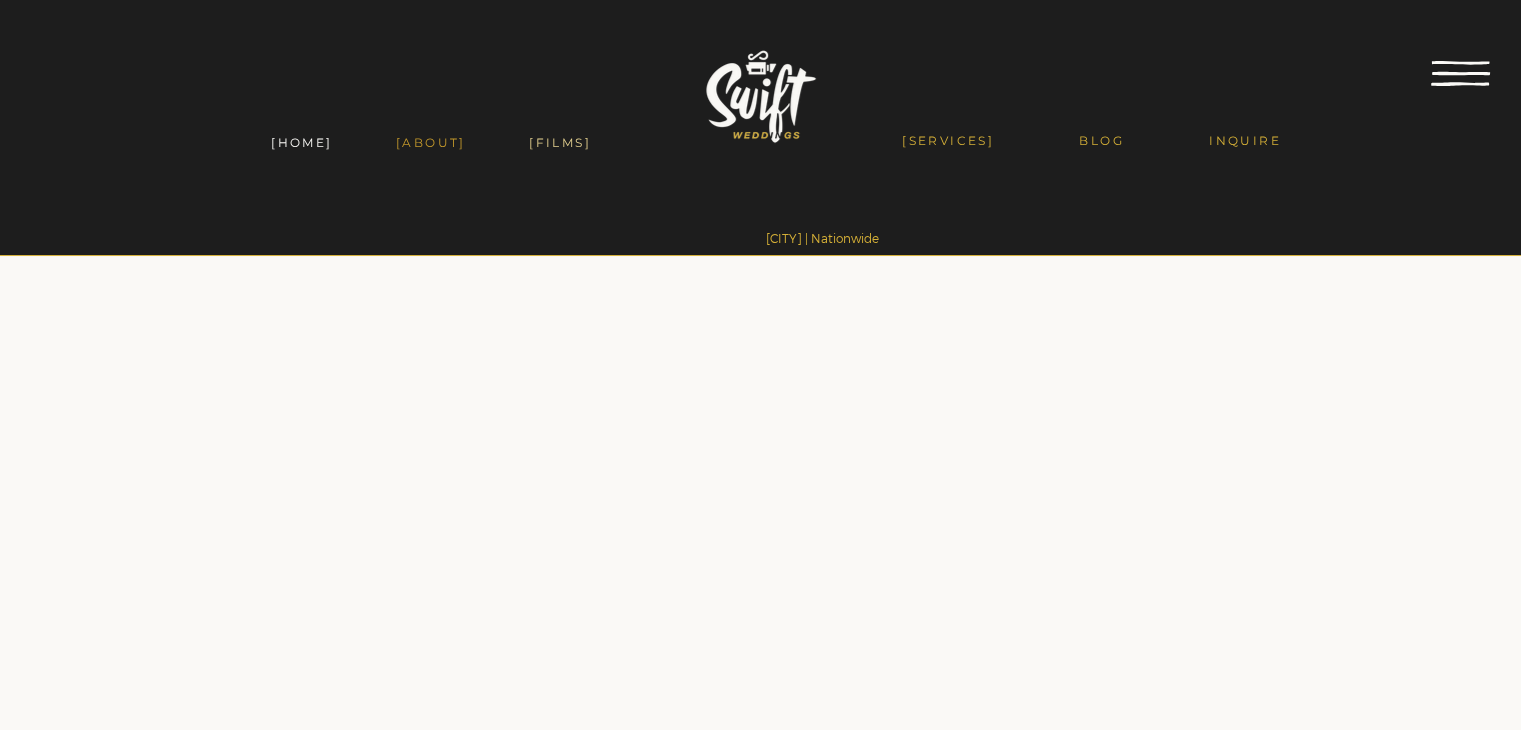 click on "[FILMS]" at bounding box center [560, 142] 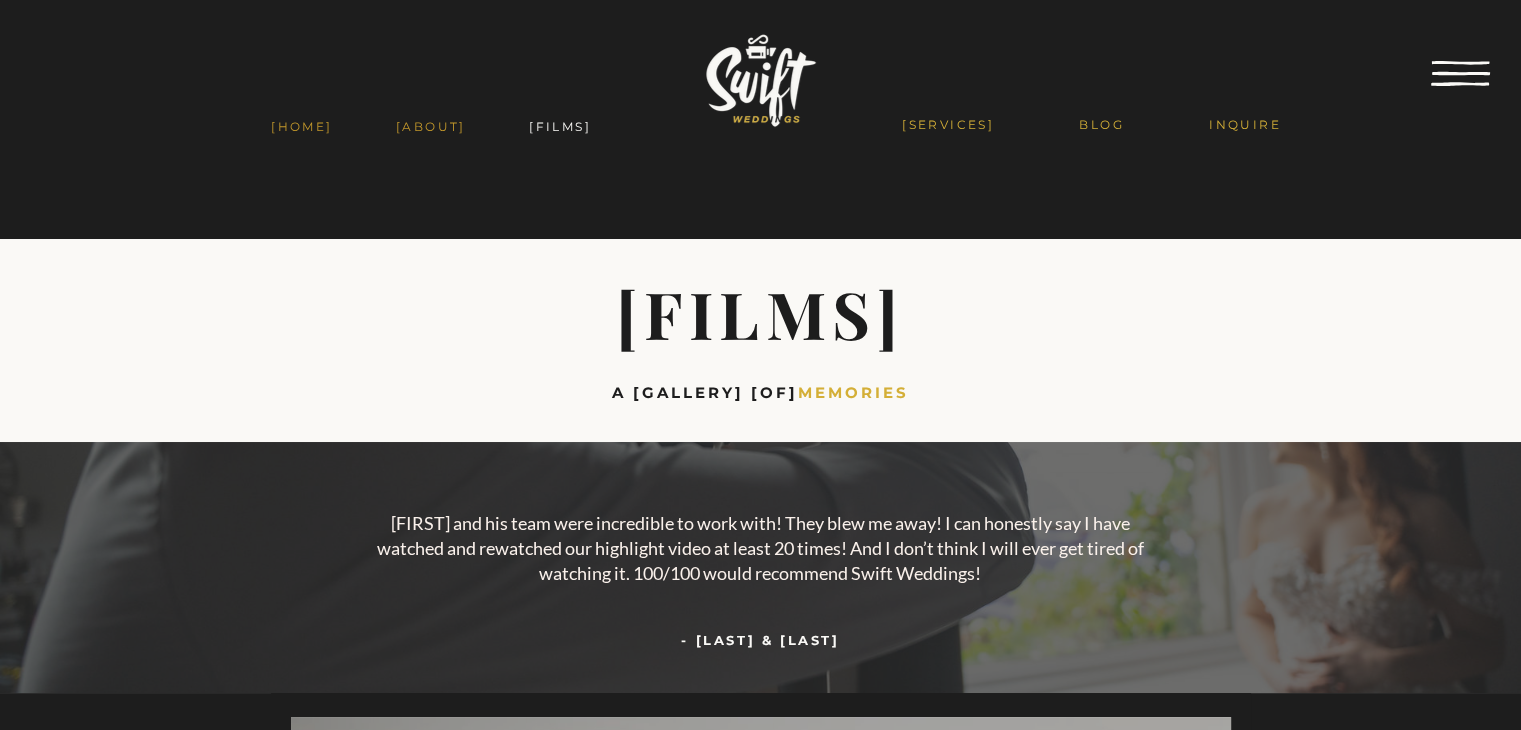 scroll, scrollTop: 0, scrollLeft: 0, axis: both 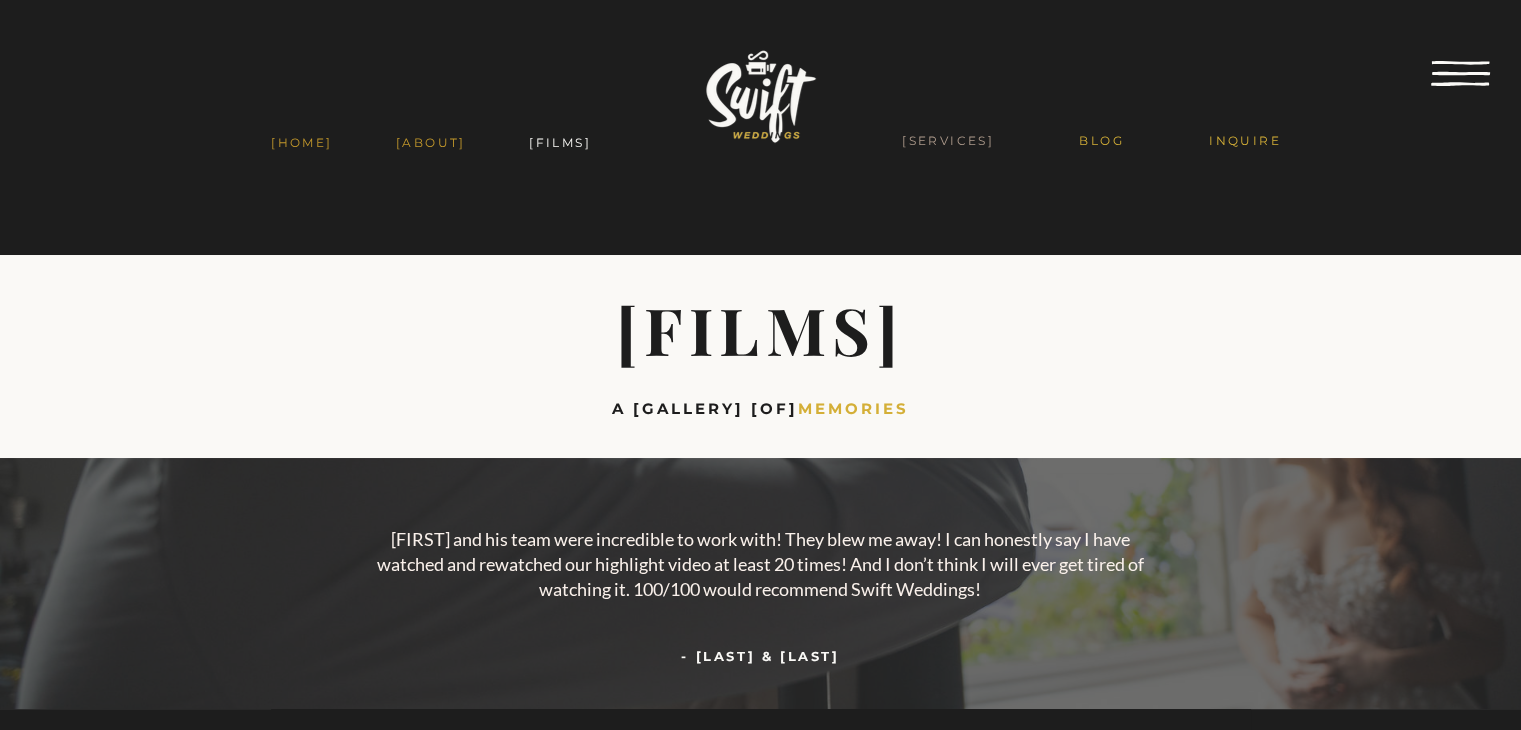 click on "[SERVICES]" at bounding box center [948, 140] 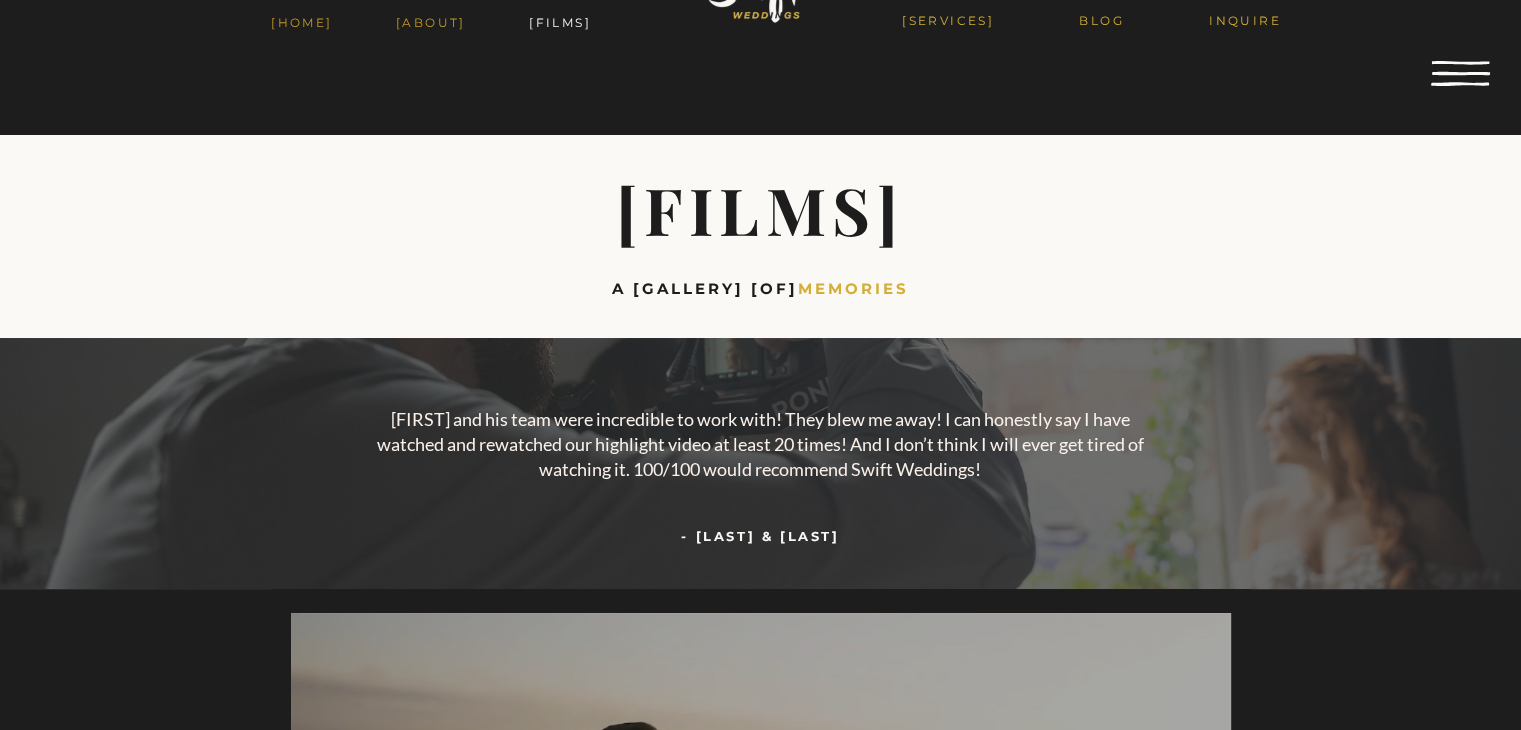 scroll, scrollTop: 0, scrollLeft: 0, axis: both 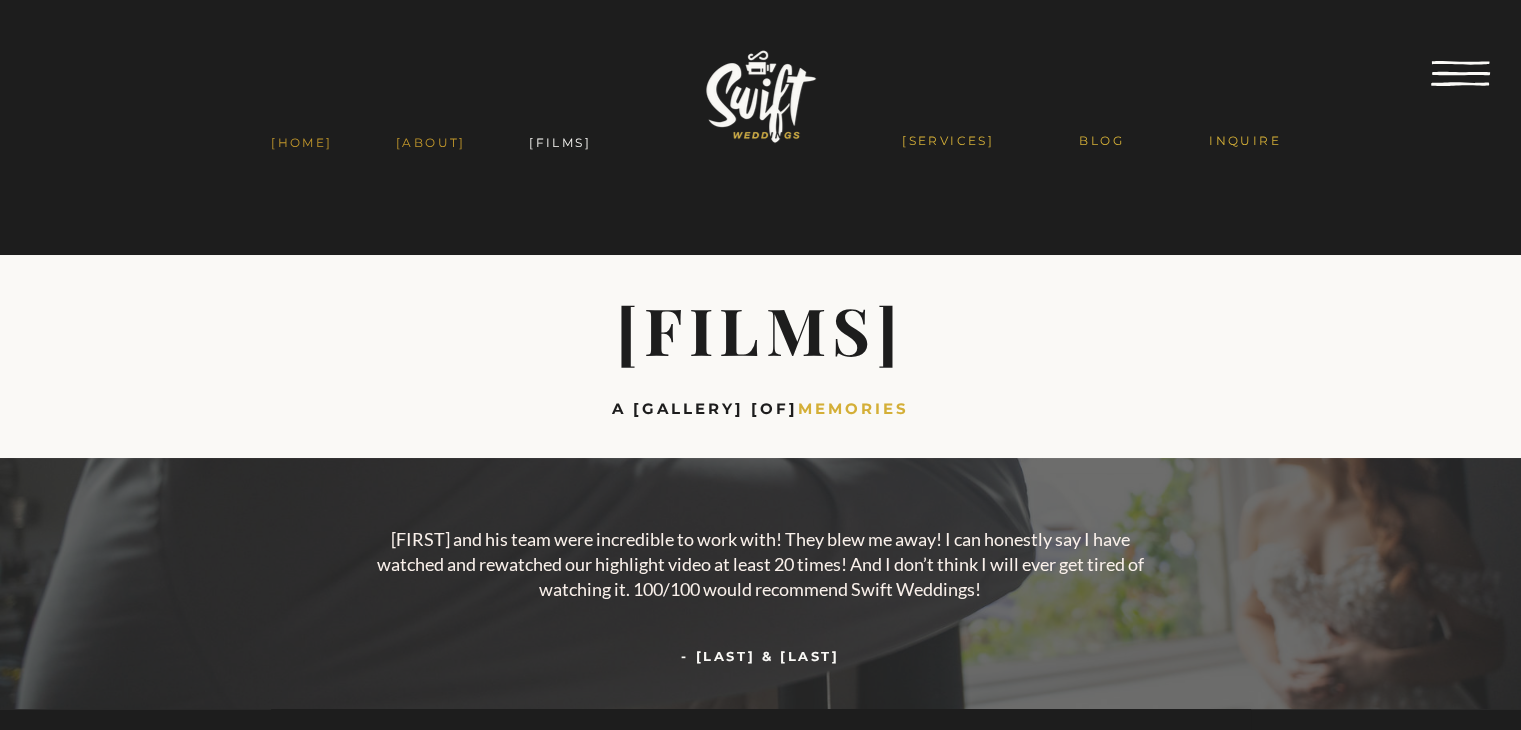 click at bounding box center [761, 96] 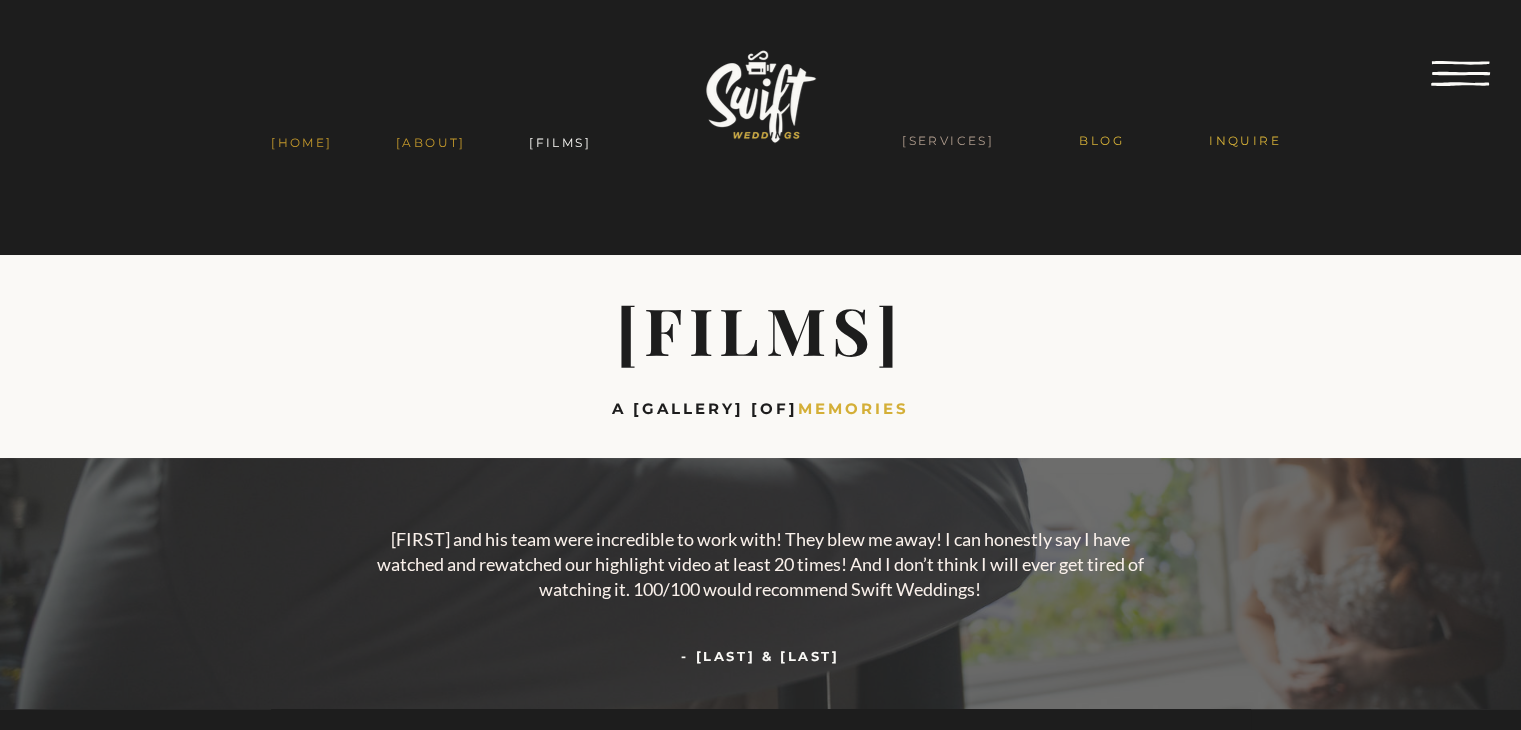 click on "[SERVICES]" at bounding box center (948, 140) 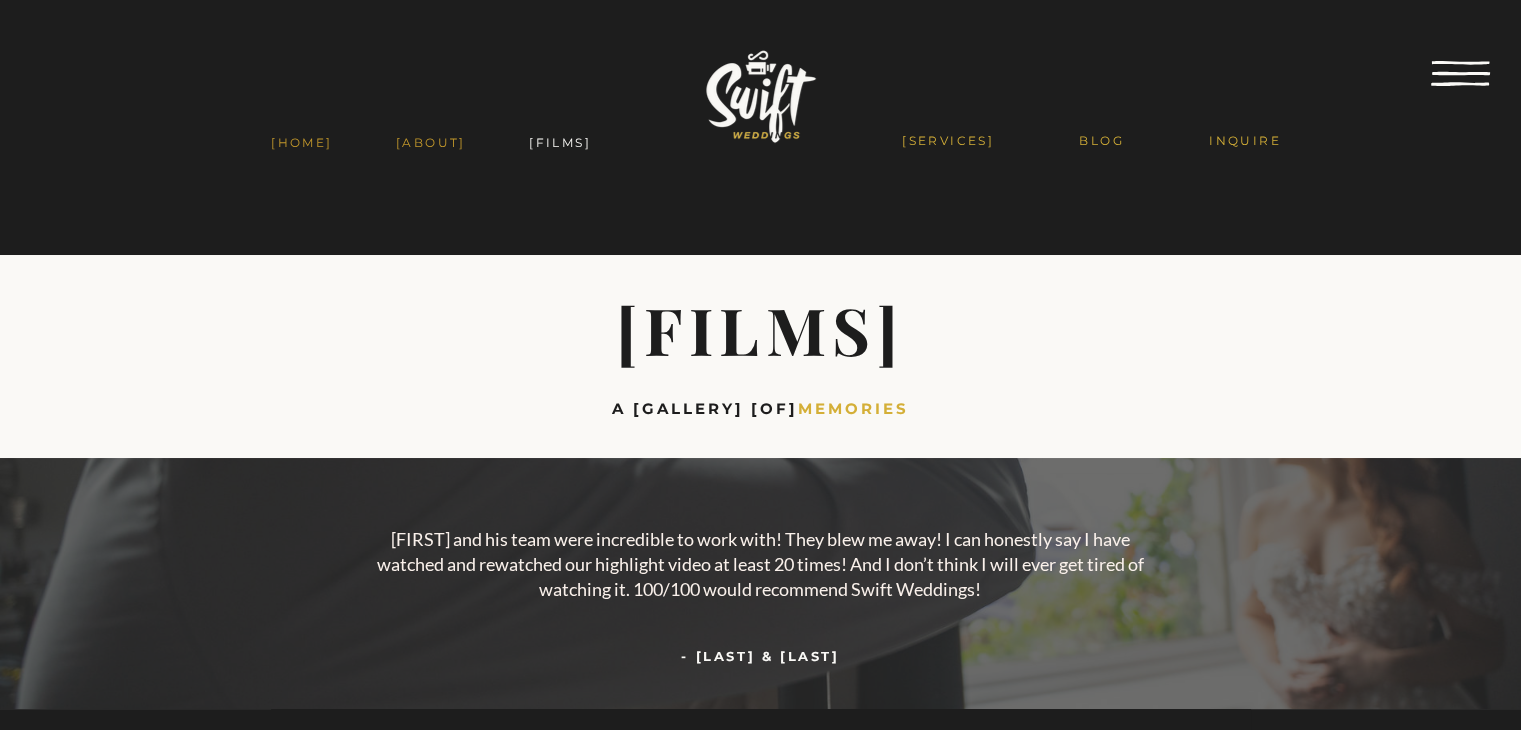 click at bounding box center (1460, 73) 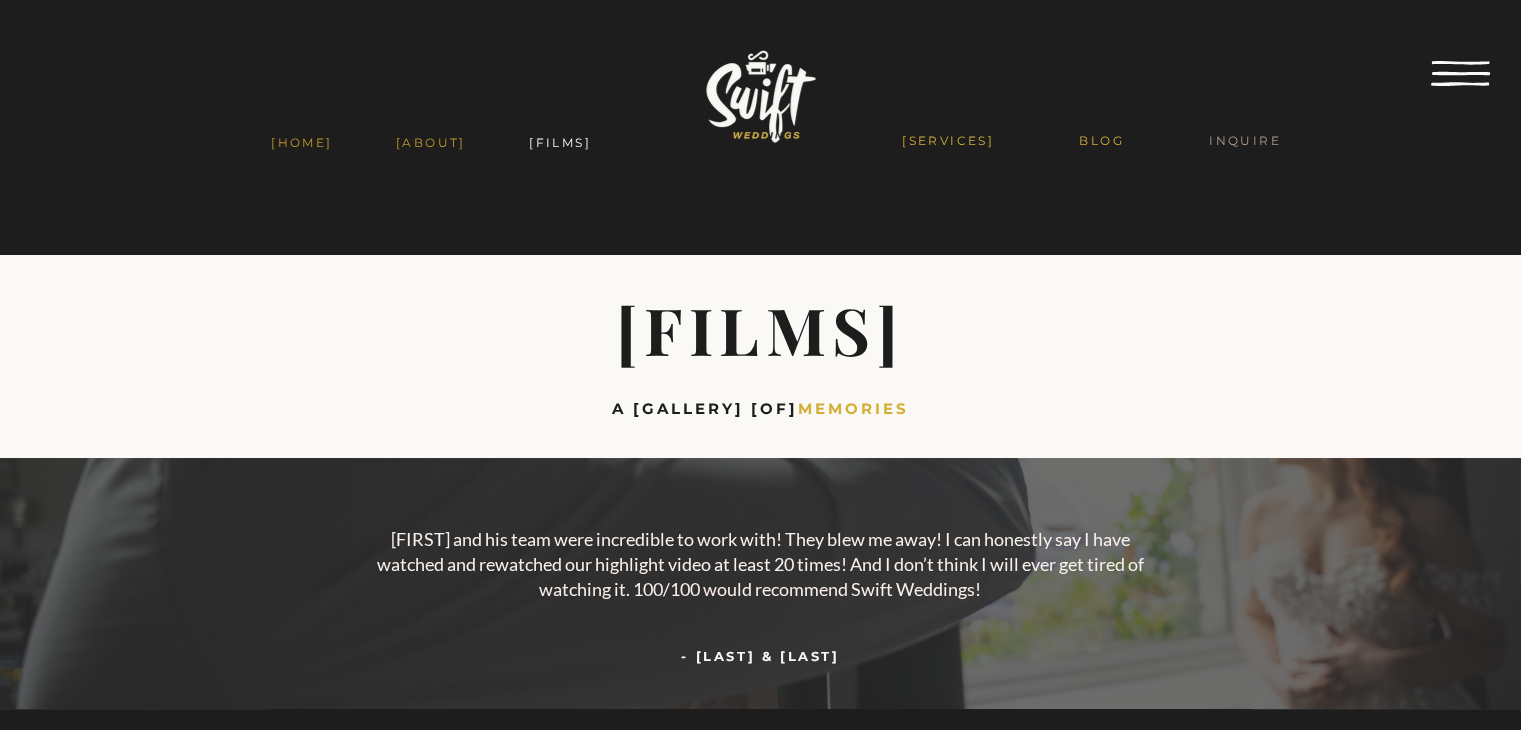 click on "INQUIRE" at bounding box center (1245, 140) 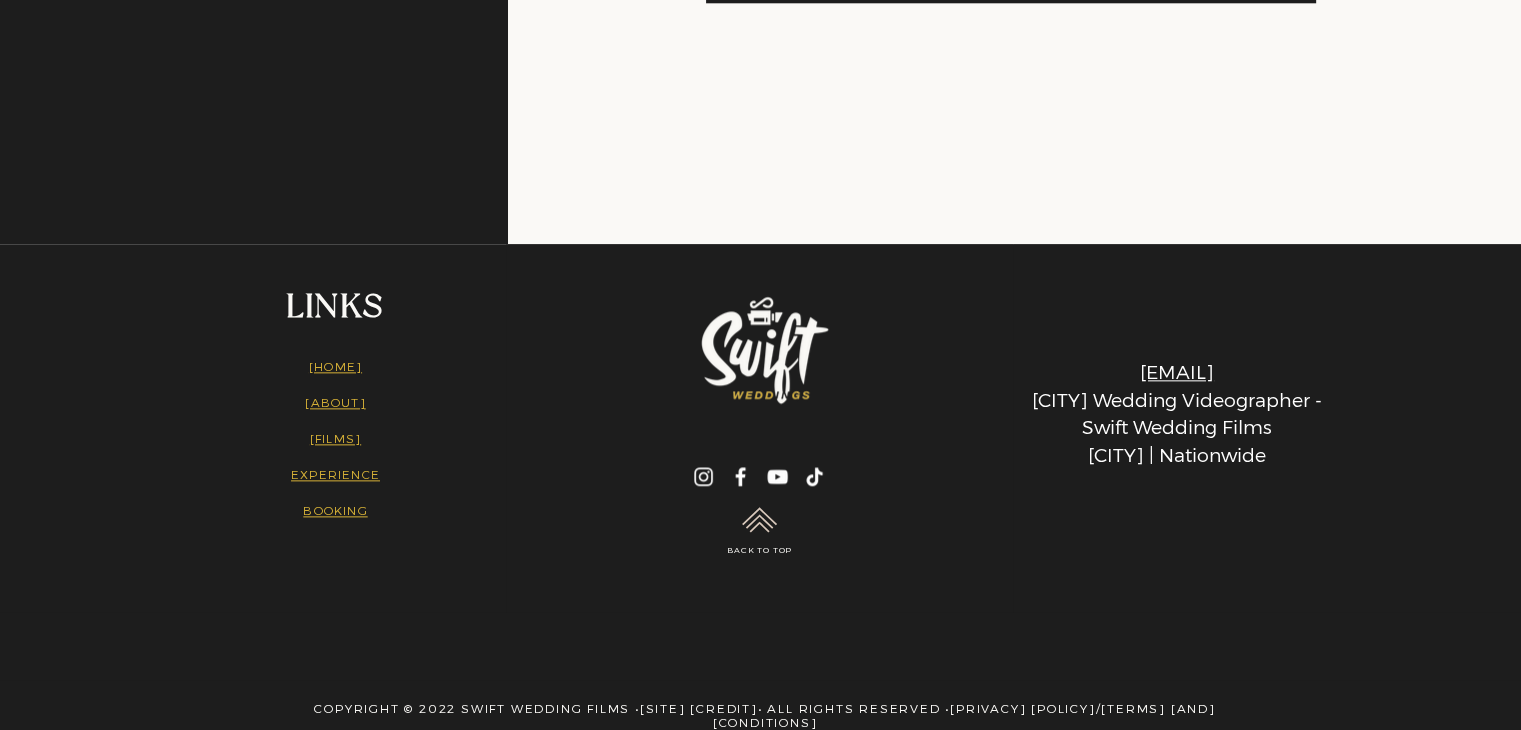 scroll, scrollTop: 2401, scrollLeft: 0, axis: vertical 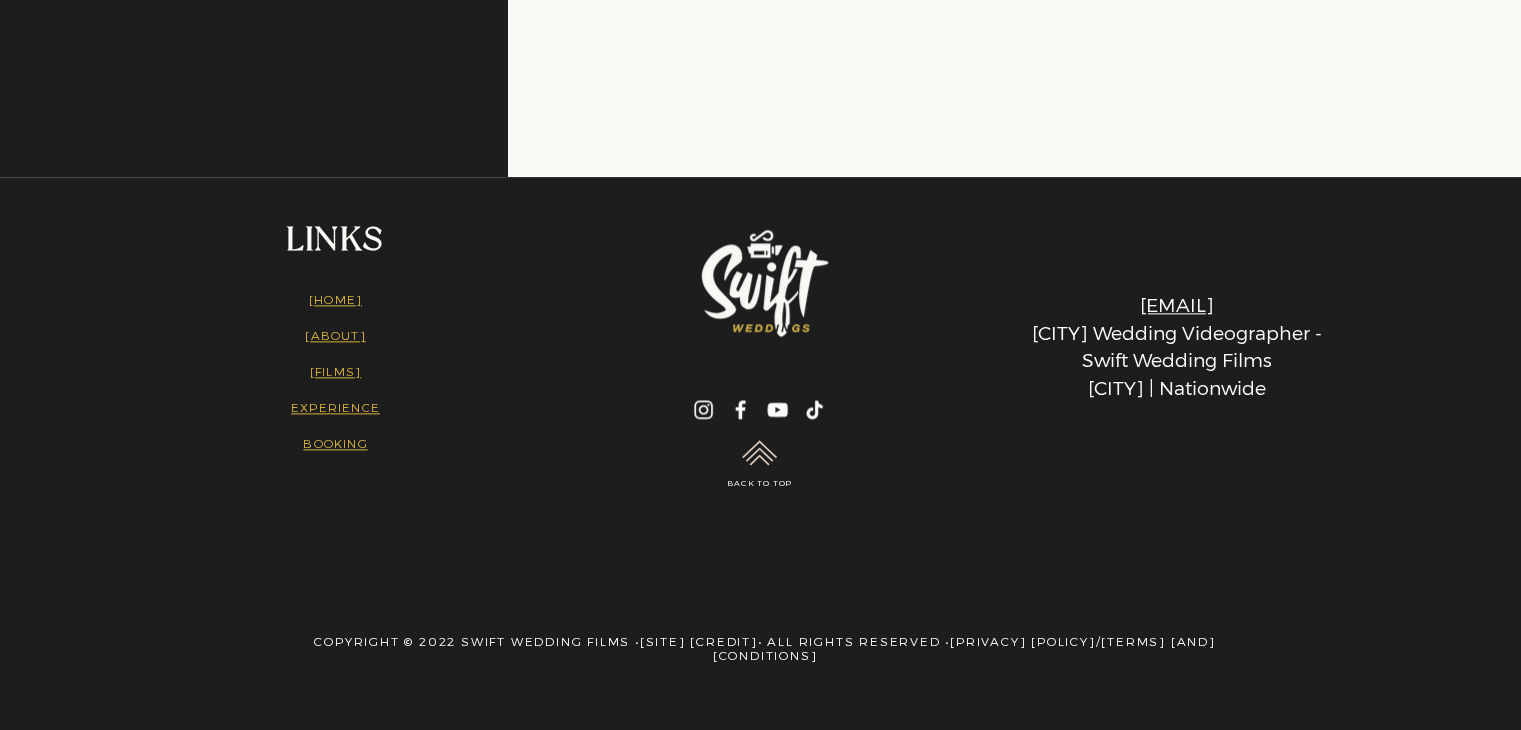 click on "EXPERIENCE" at bounding box center (335, 407) 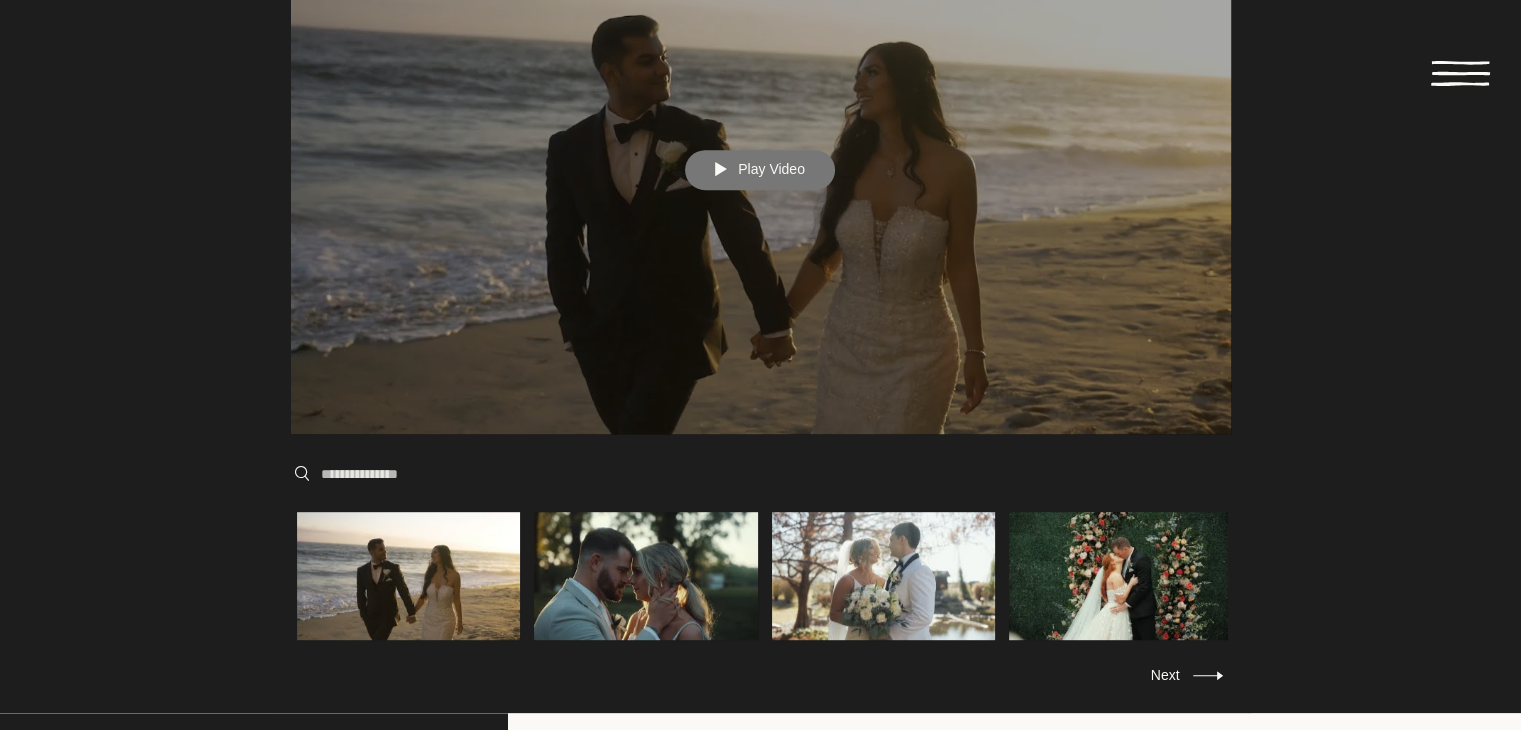 scroll, scrollTop: 828, scrollLeft: 0, axis: vertical 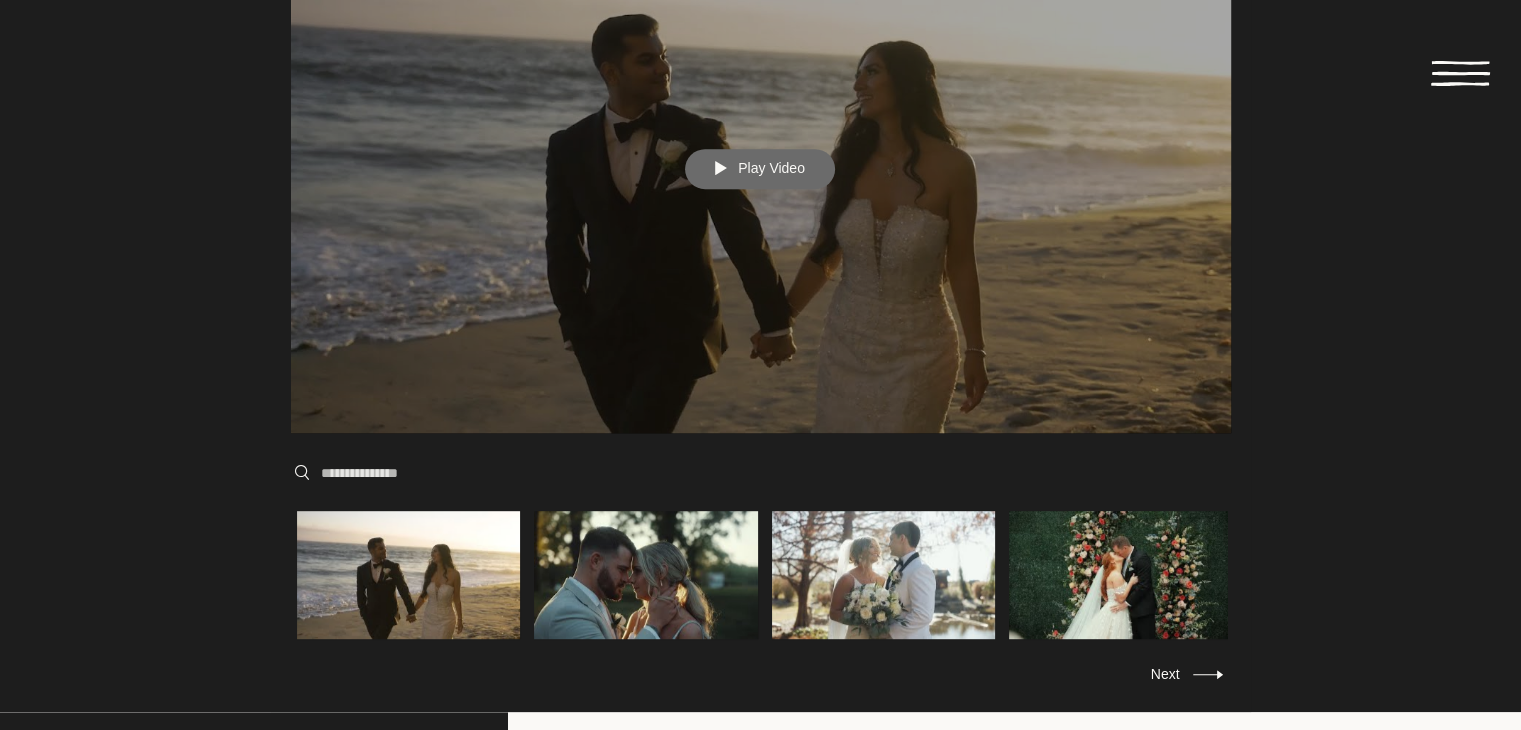 click on "Play Video" at bounding box center (760, 169) 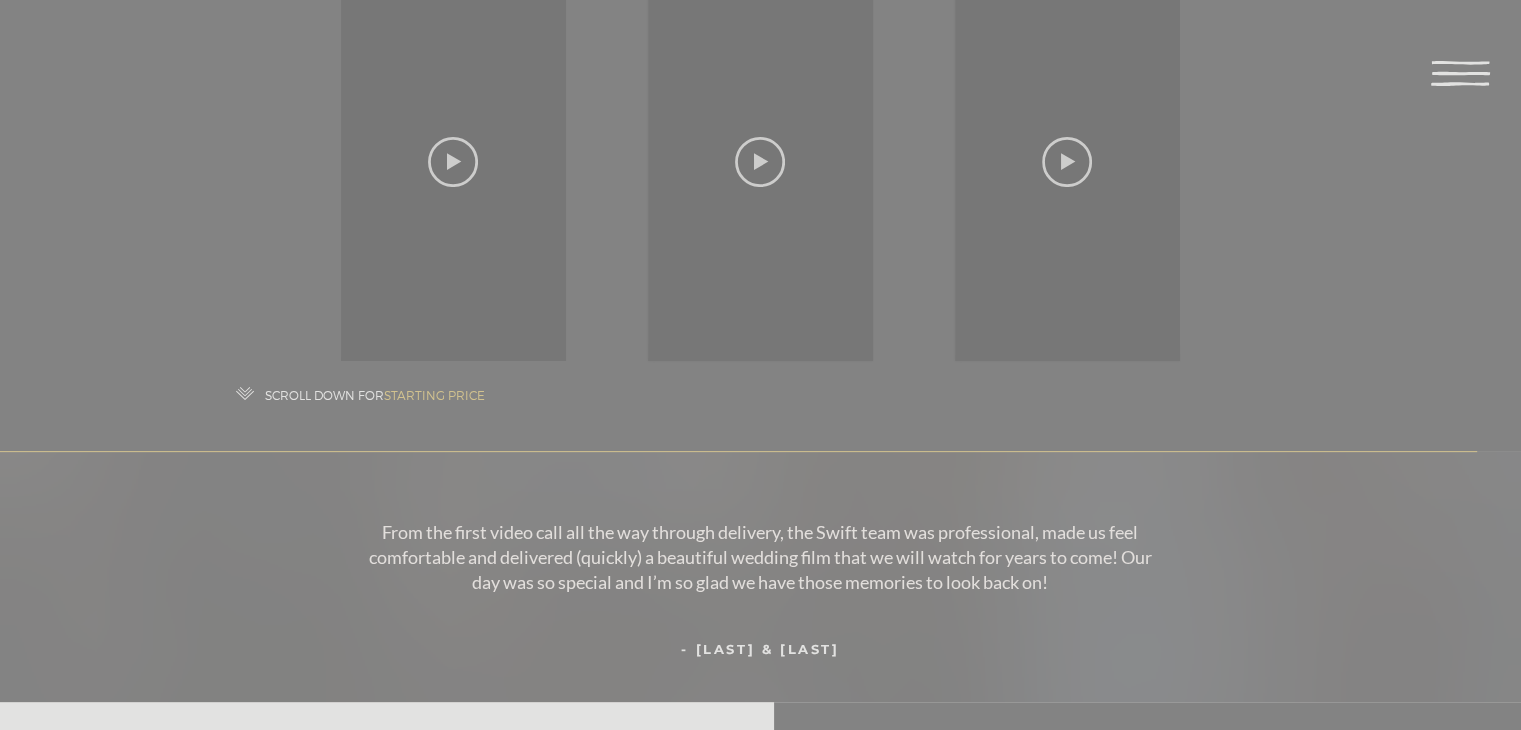 scroll, scrollTop: 6, scrollLeft: 0, axis: vertical 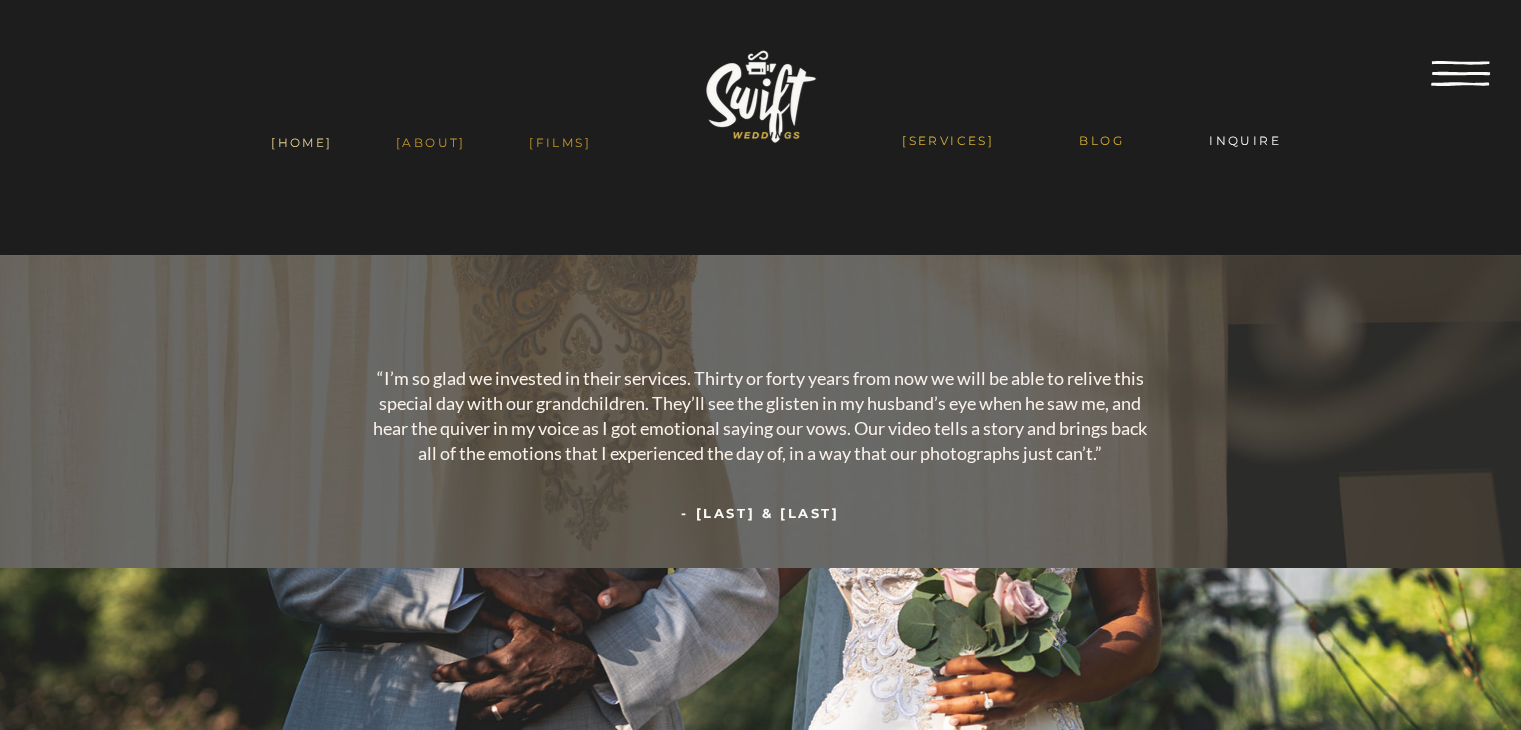 click on "[HOME]" at bounding box center (301, 142) 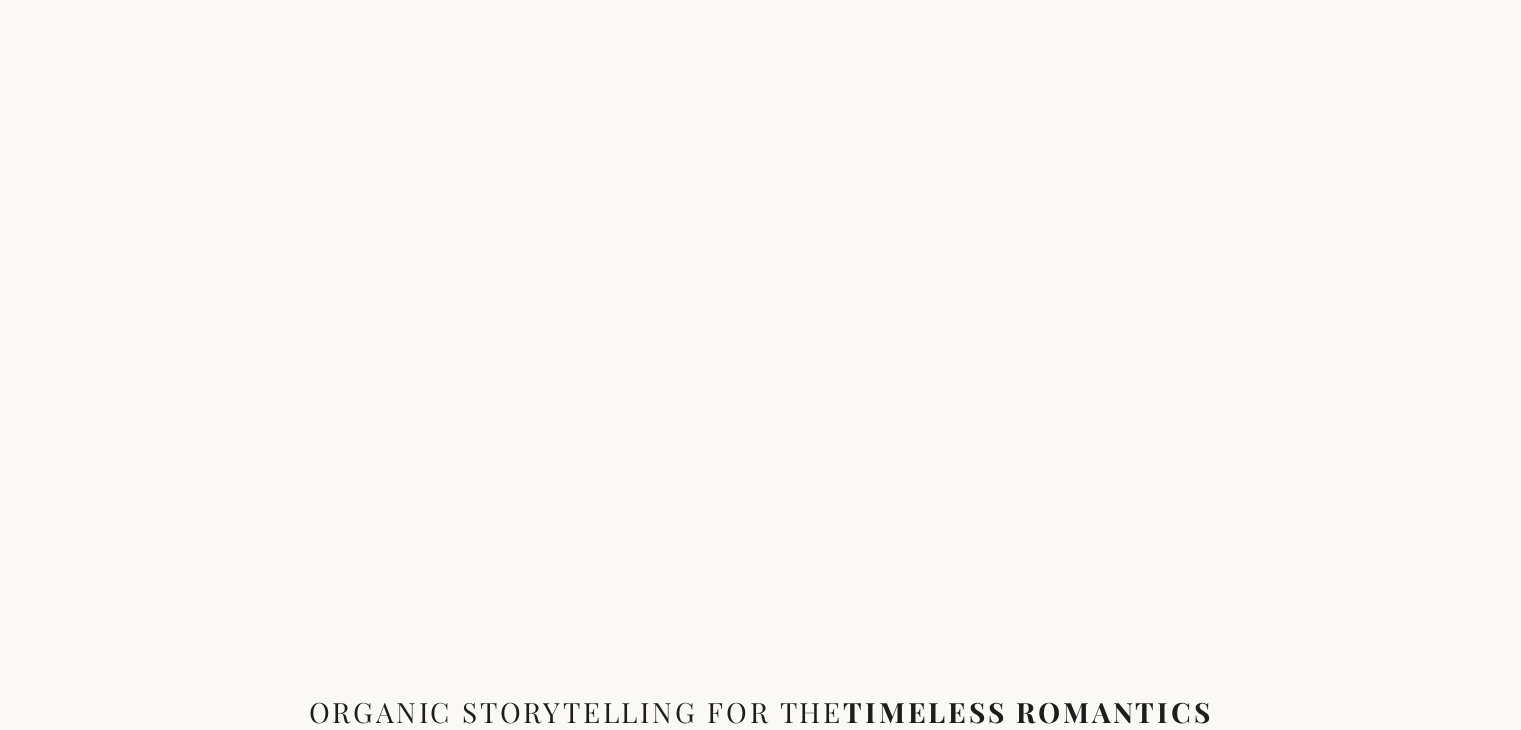 scroll, scrollTop: 0, scrollLeft: 0, axis: both 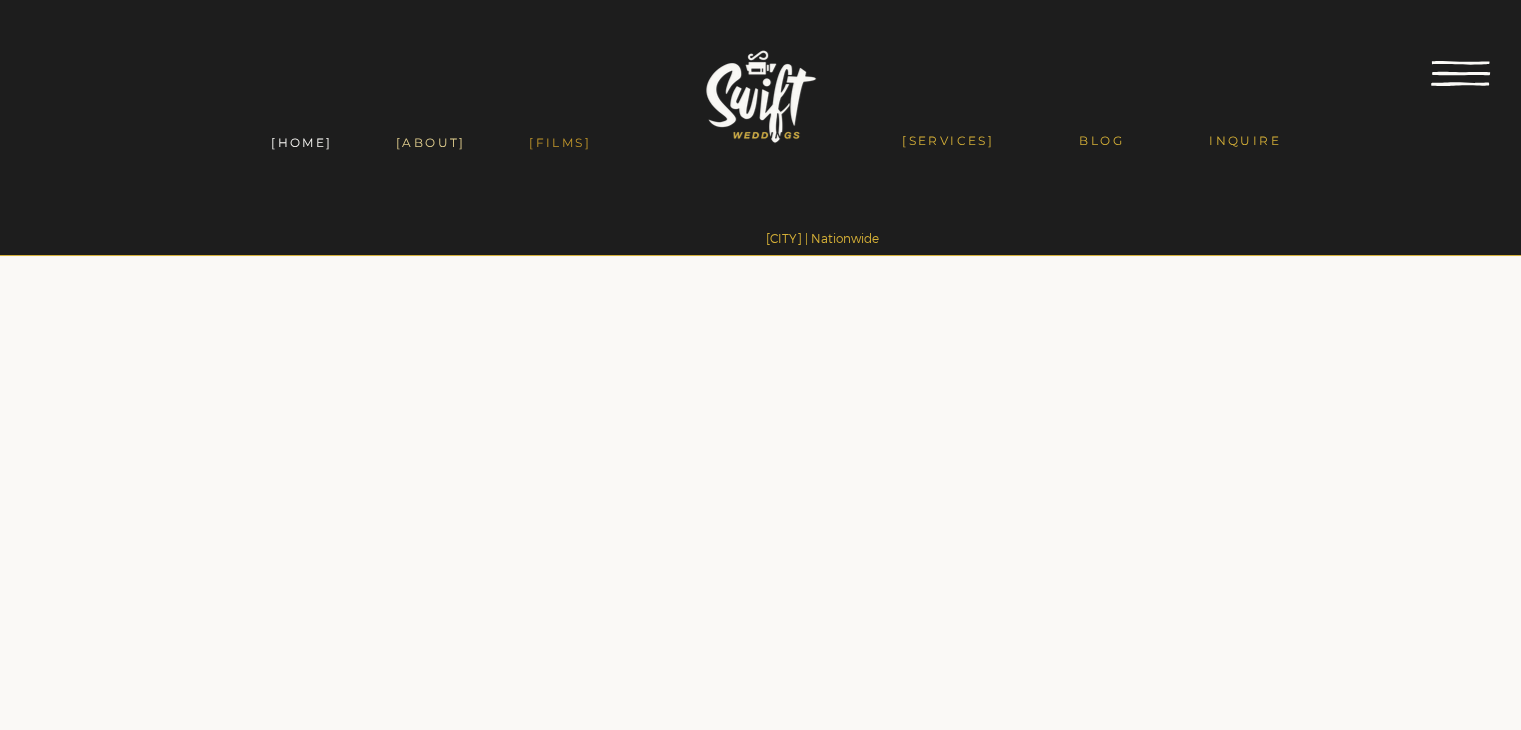click on "[ABOUT]" at bounding box center (431, 142) 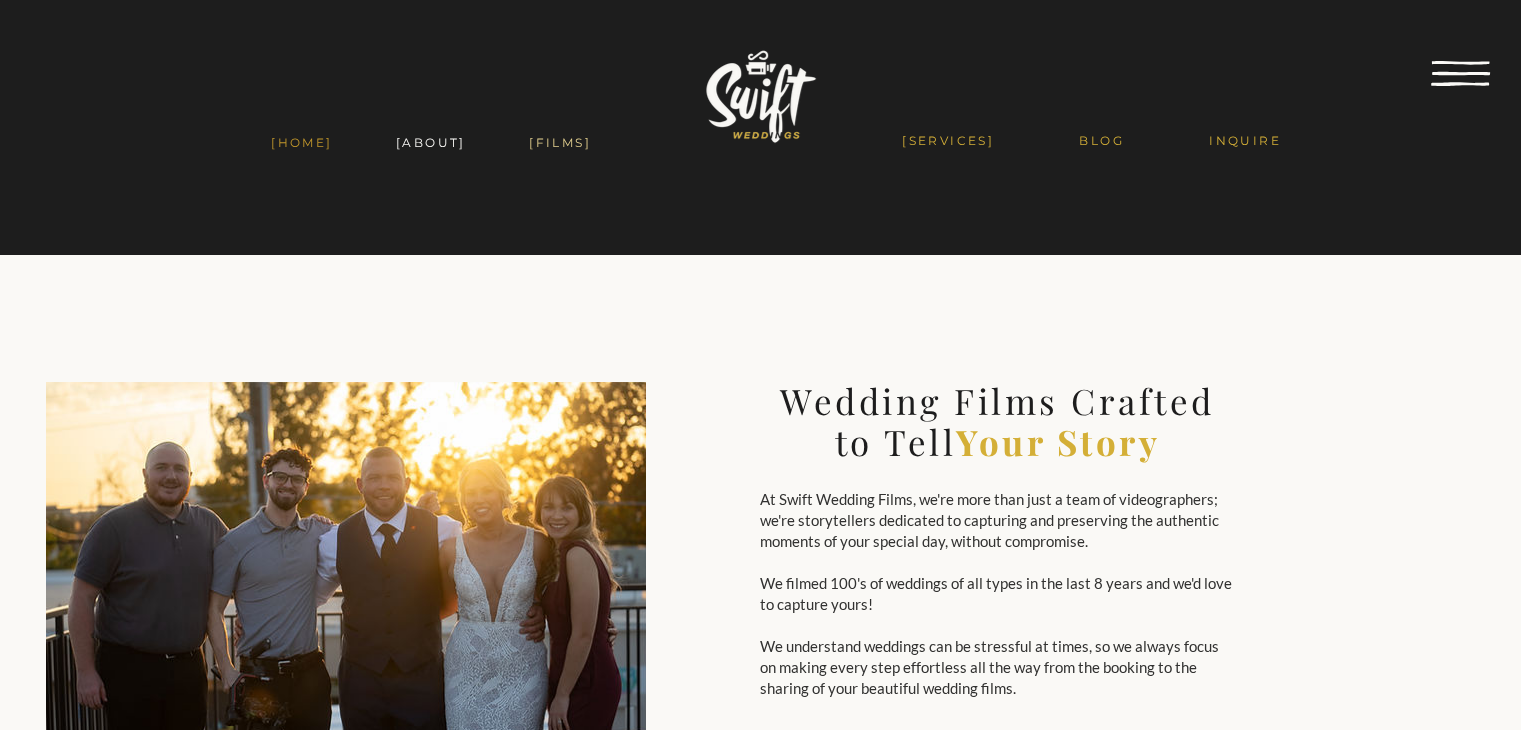 click on "[FILMS]" at bounding box center [560, 142] 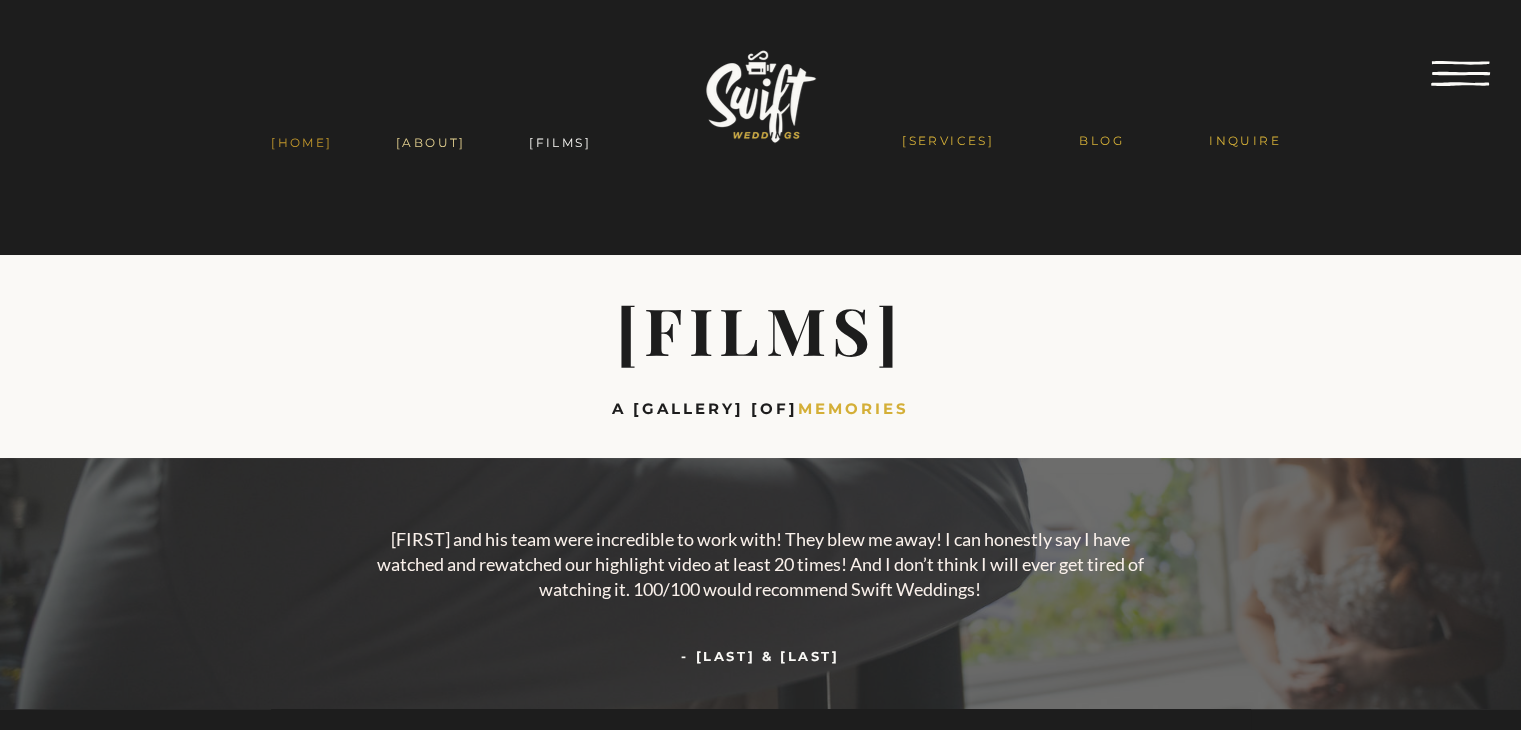 click on "[ABOUT]" at bounding box center [431, 142] 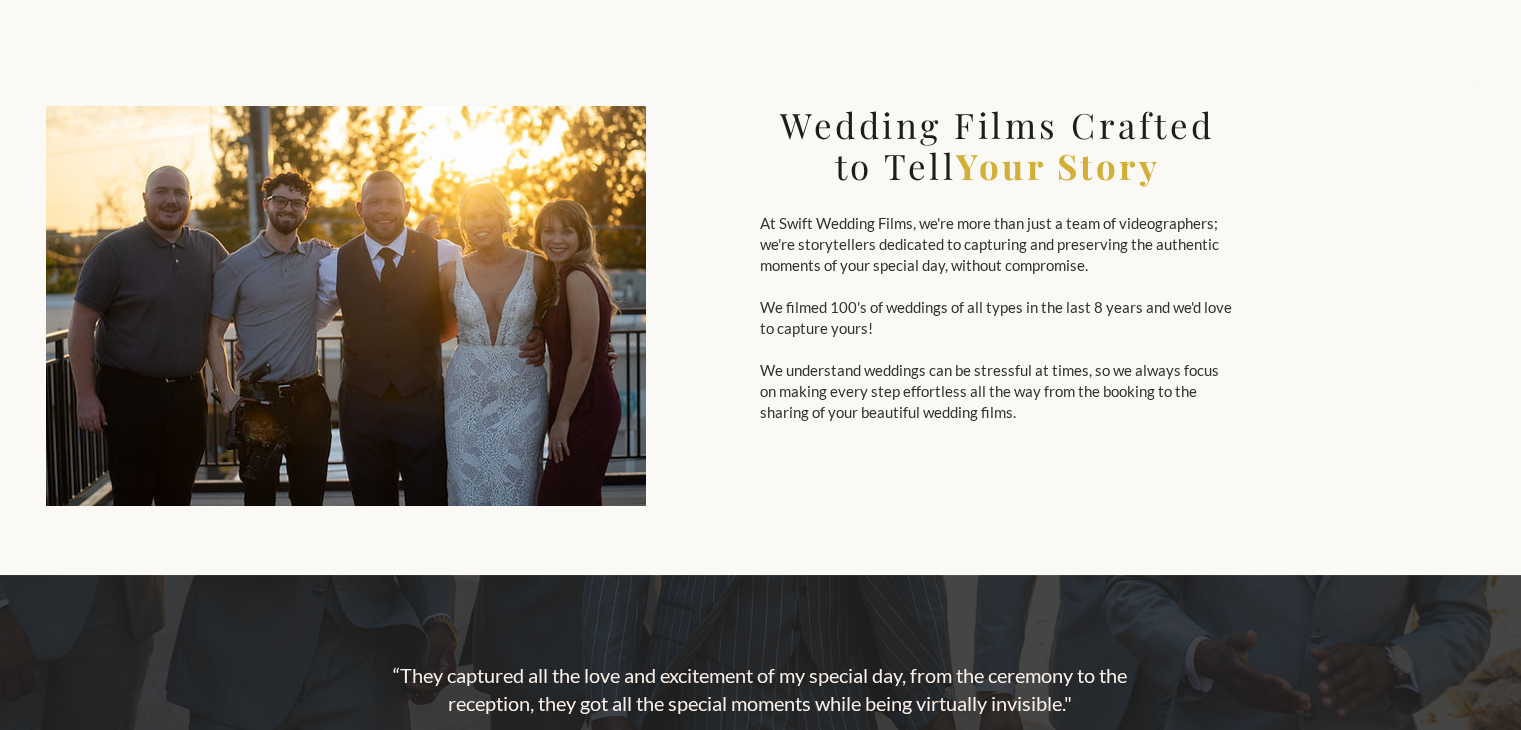 scroll, scrollTop: 0, scrollLeft: 0, axis: both 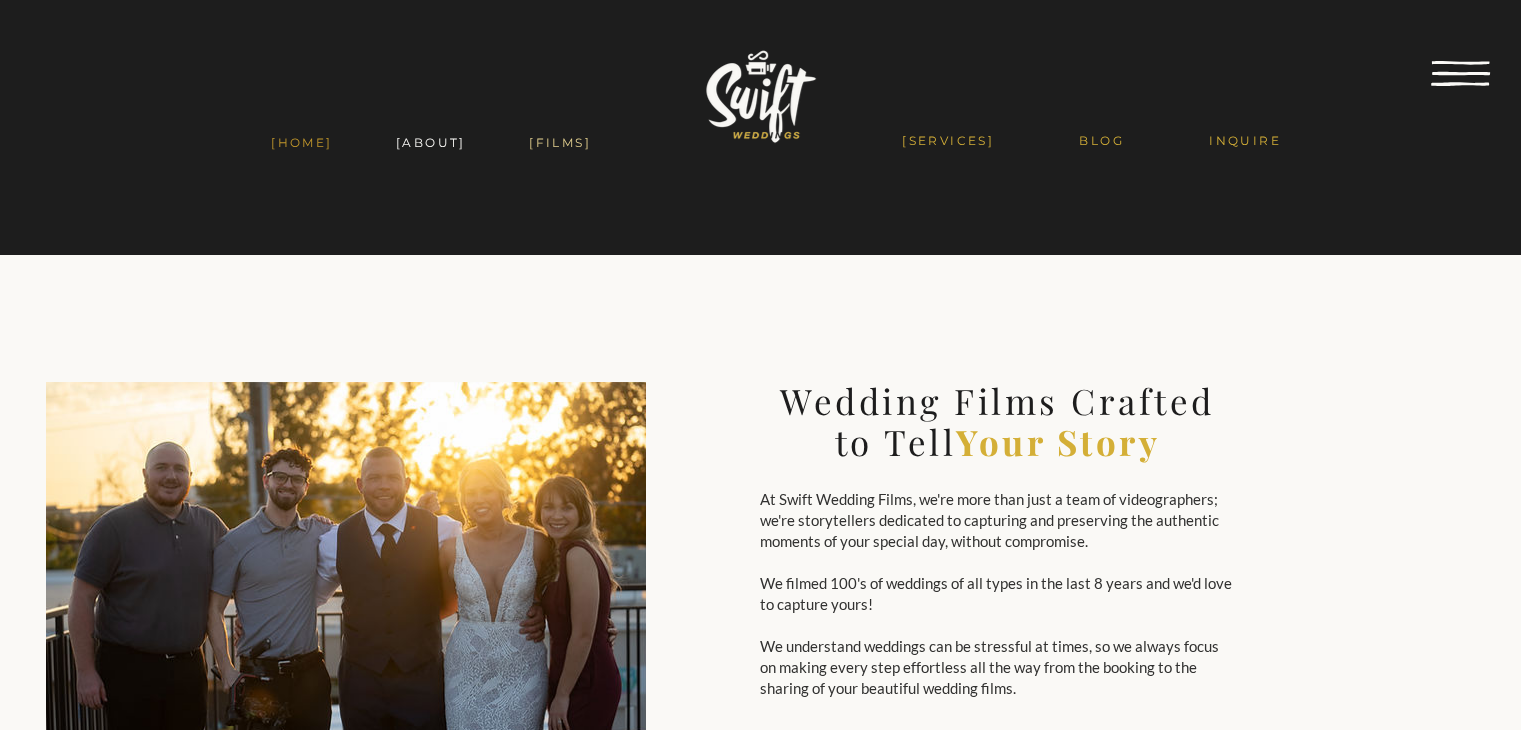 click on "[FILMS]" at bounding box center (560, 142) 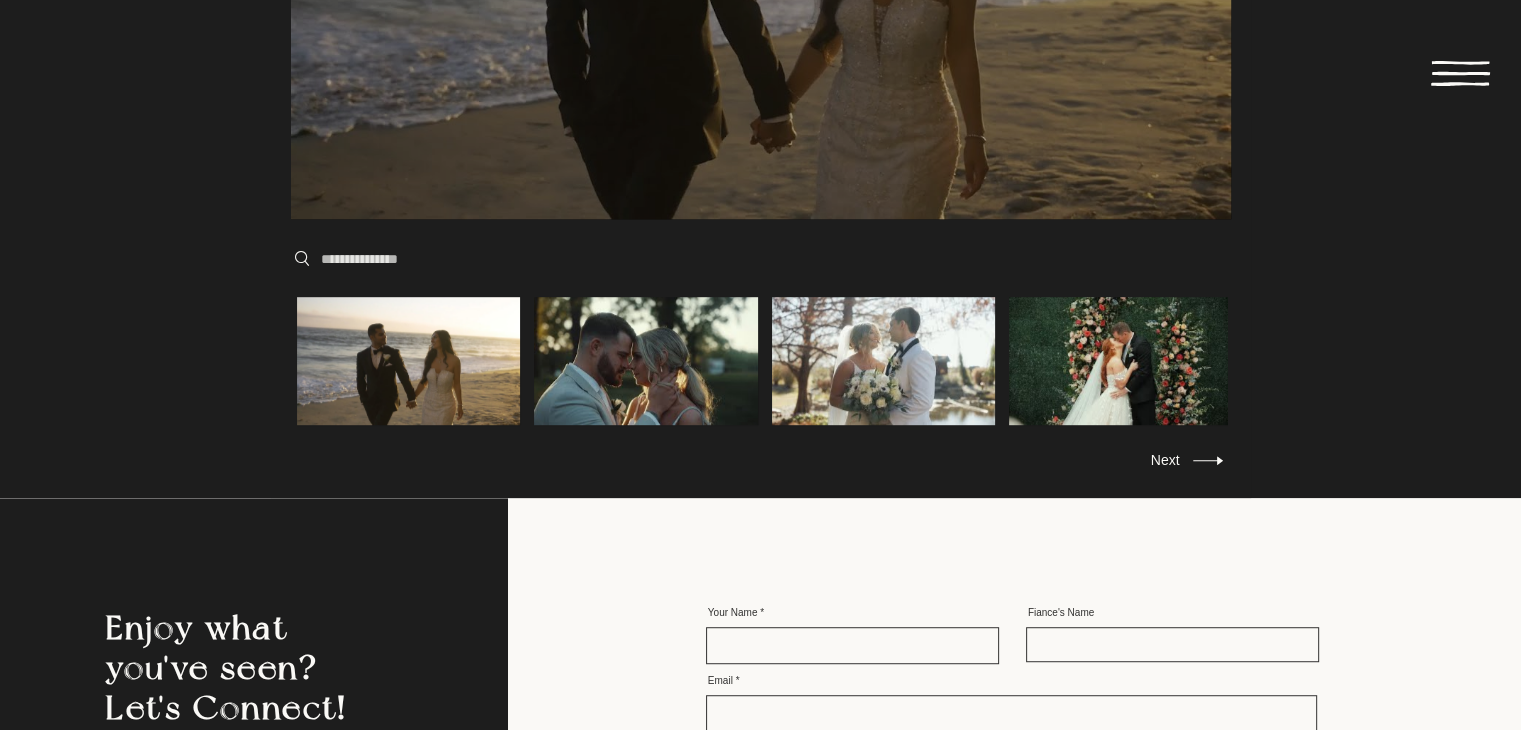 scroll, scrollTop: 1043, scrollLeft: 0, axis: vertical 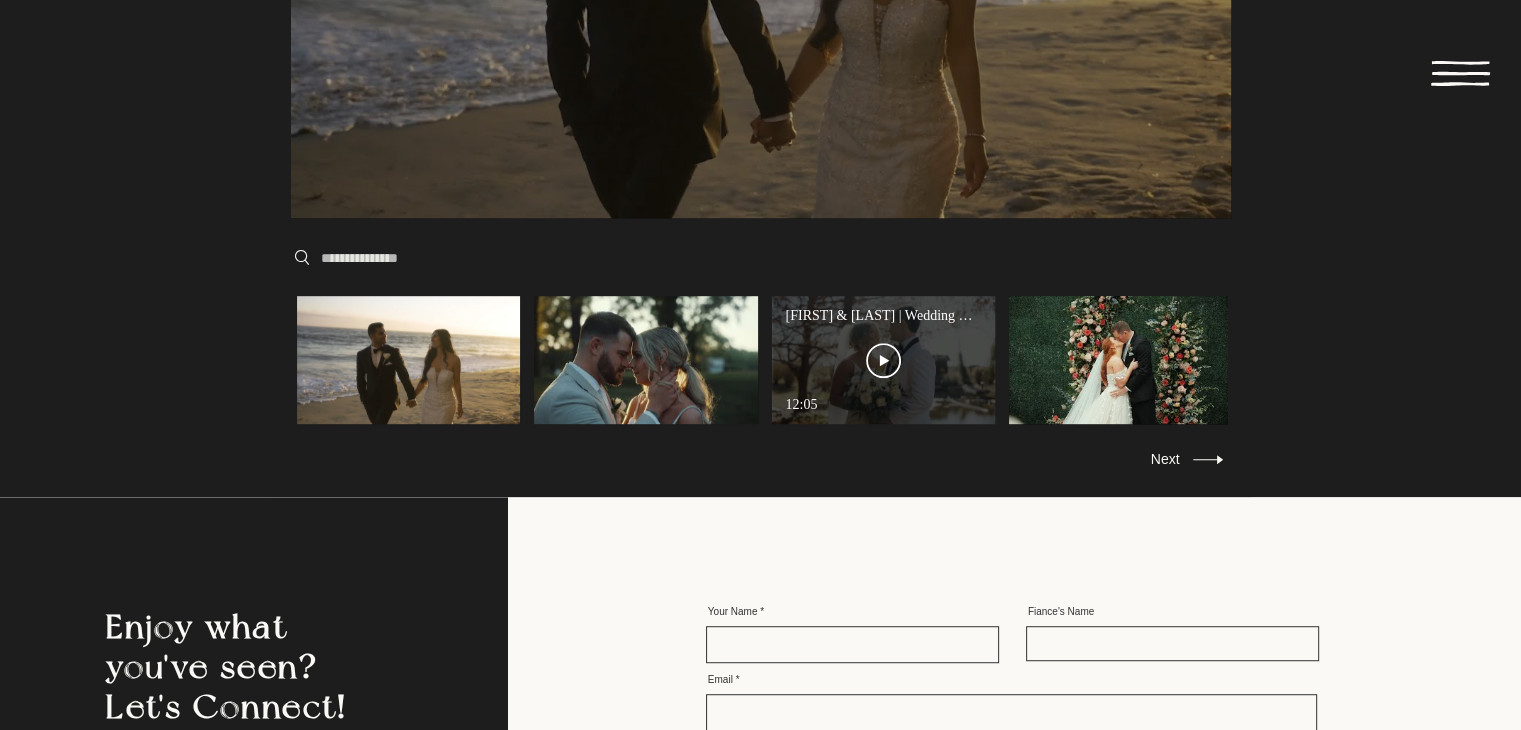 click at bounding box center (885, 360) 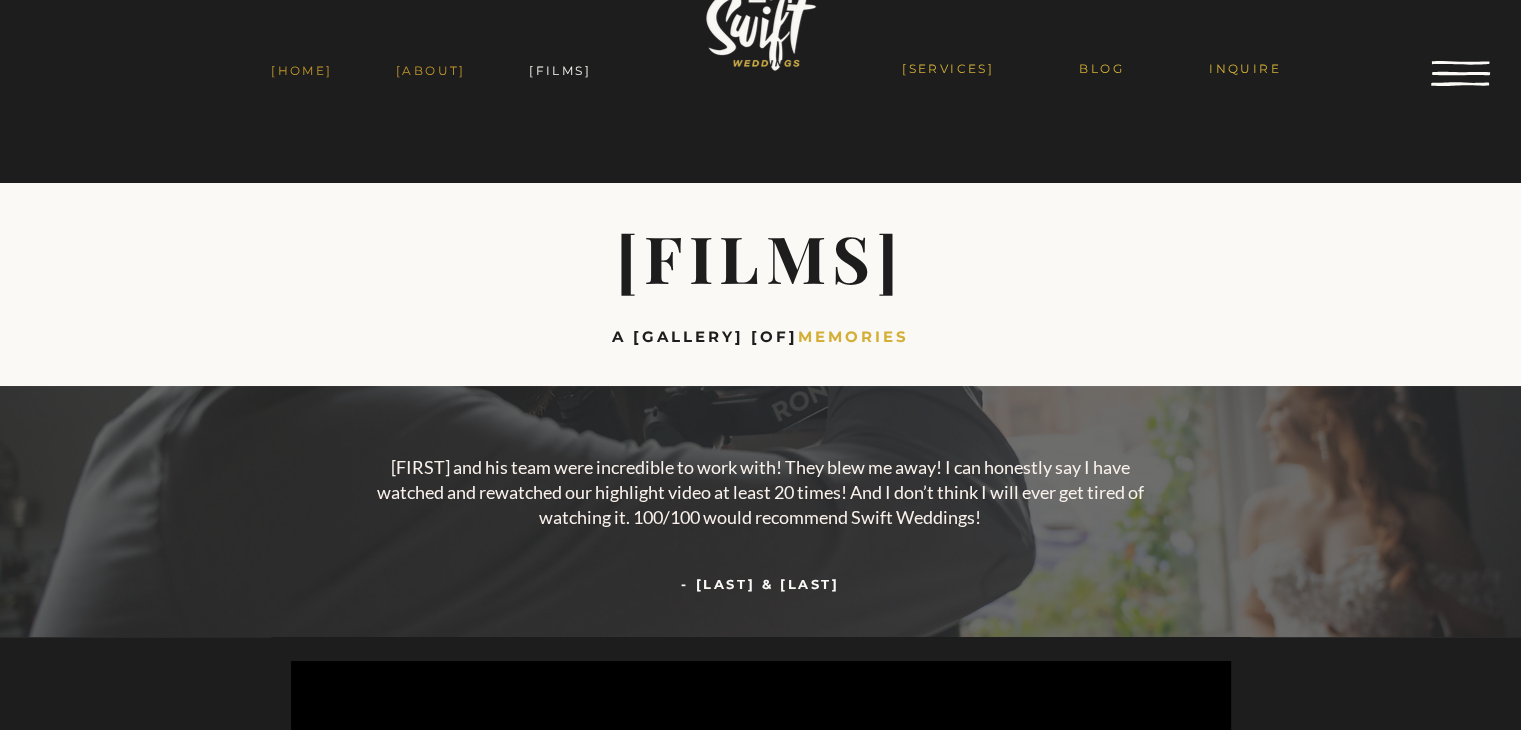 scroll, scrollTop: 0, scrollLeft: 0, axis: both 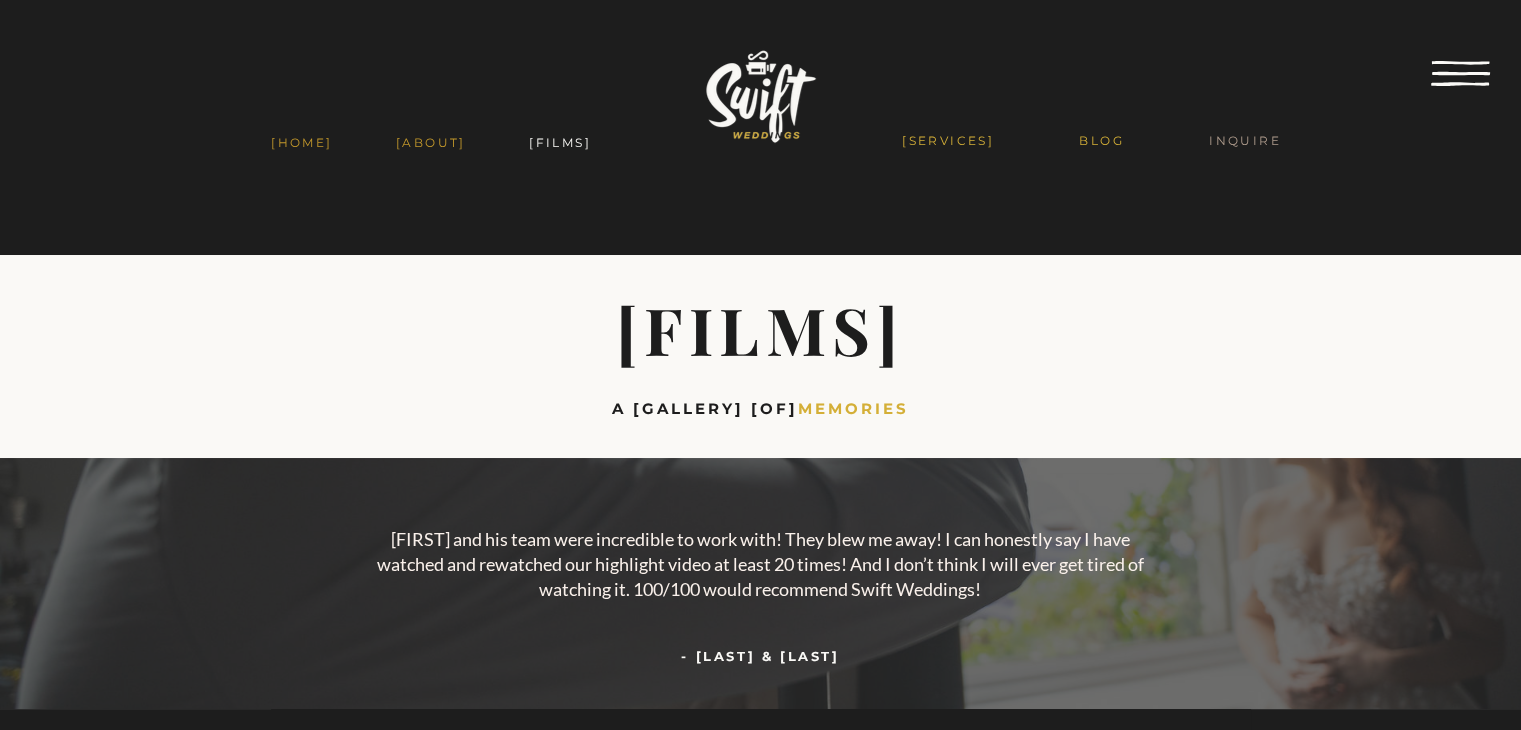 click on "INQUIRE" at bounding box center (1245, 140) 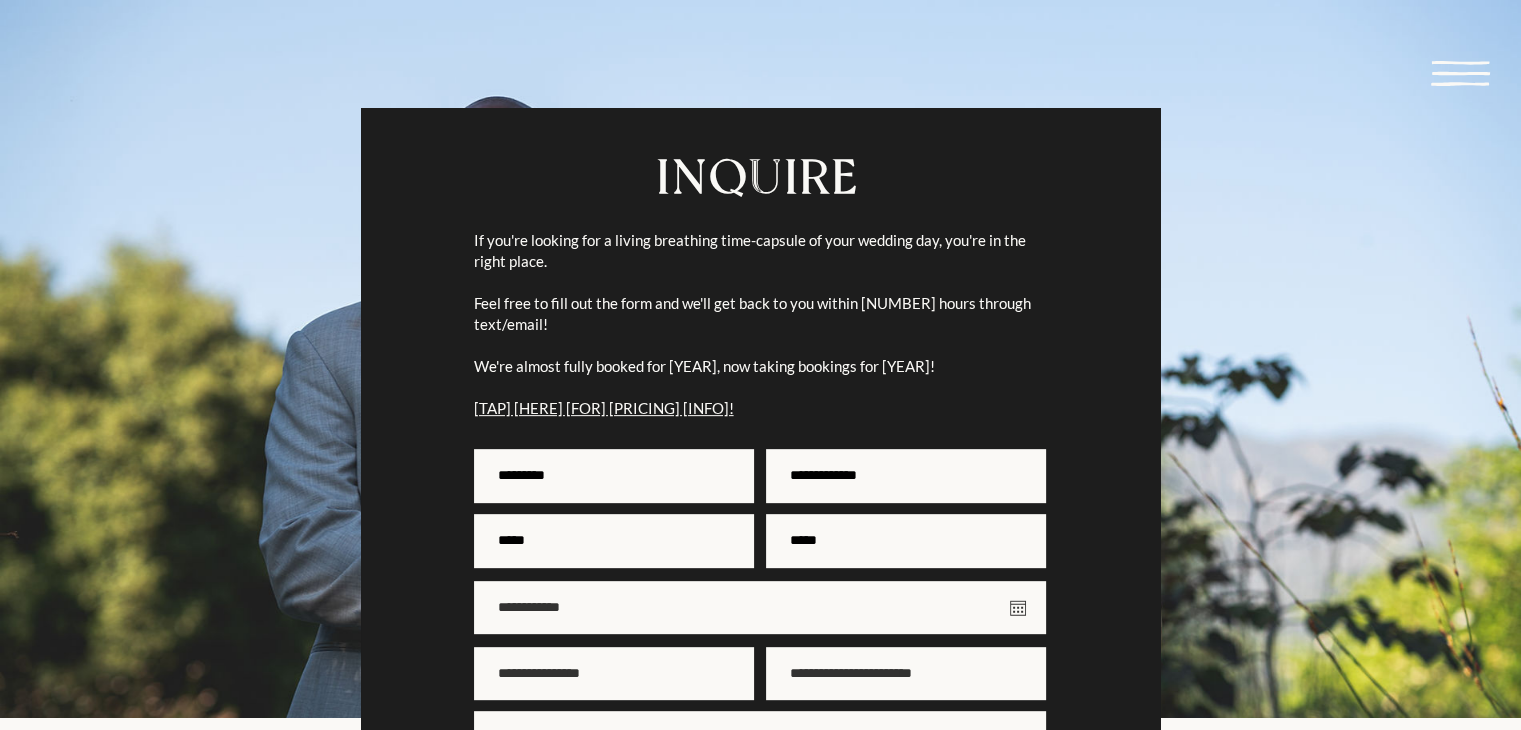 scroll, scrollTop: 632, scrollLeft: 0, axis: vertical 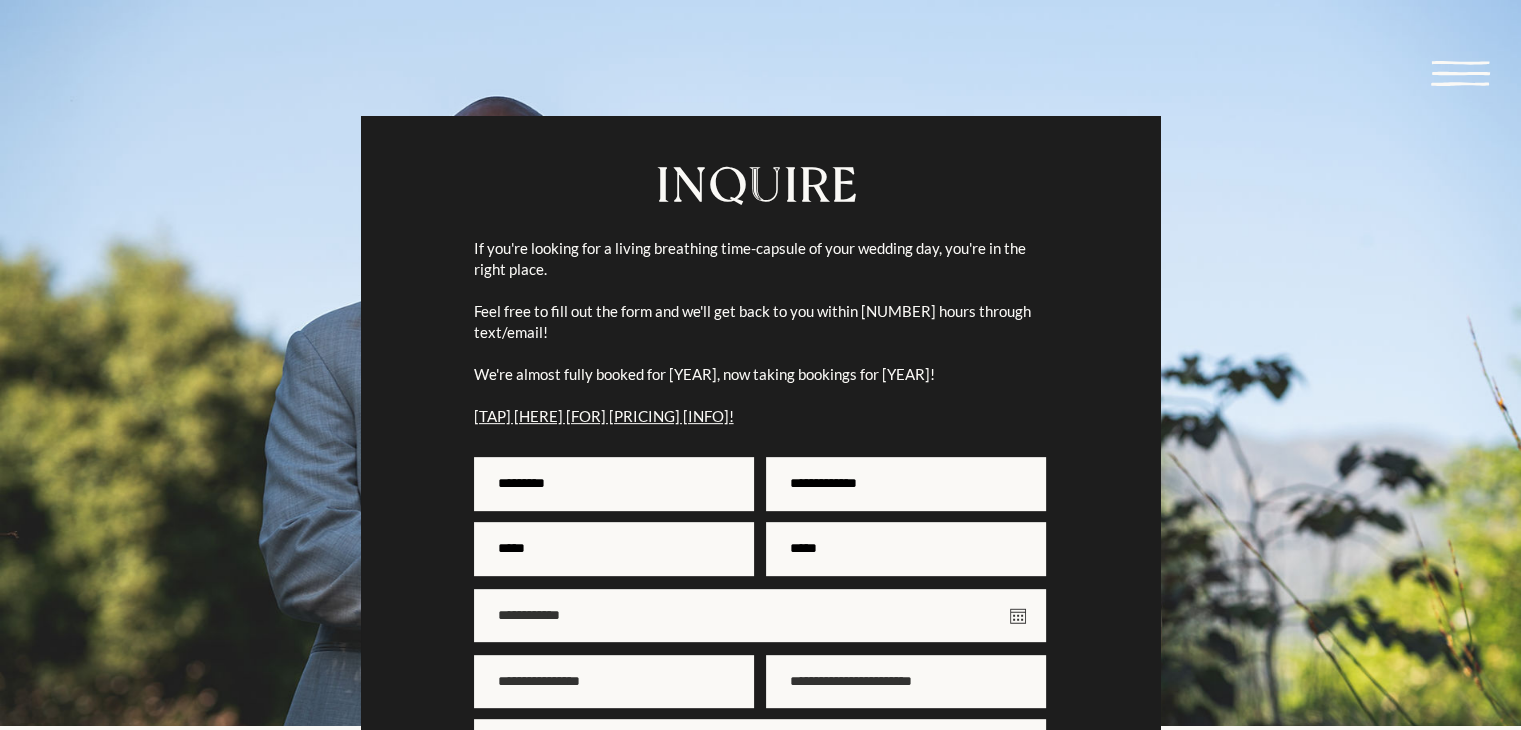 click on "[TAP] [HERE] [FOR] [PRICING] [INFO]!" at bounding box center (604, 416) 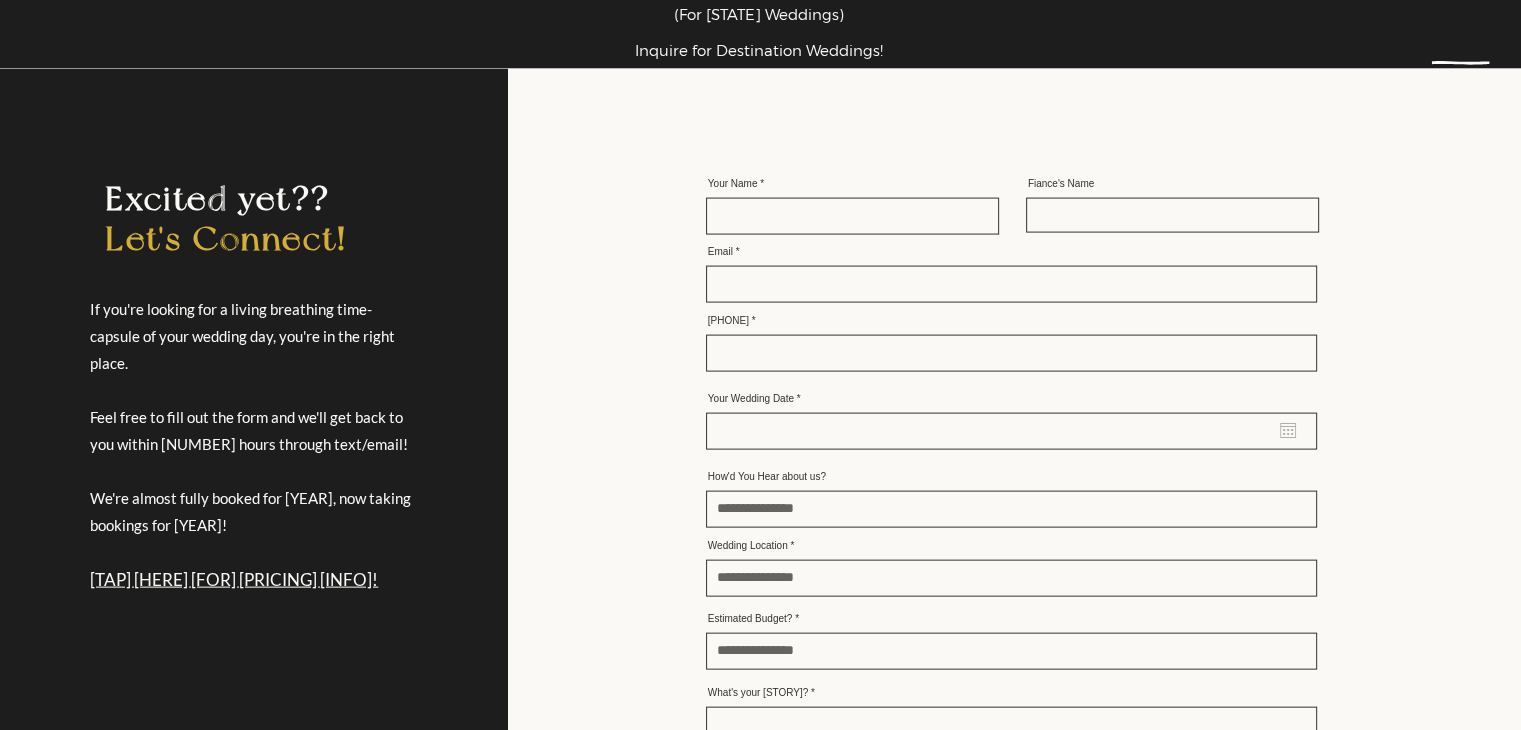 scroll, scrollTop: 4200, scrollLeft: 0, axis: vertical 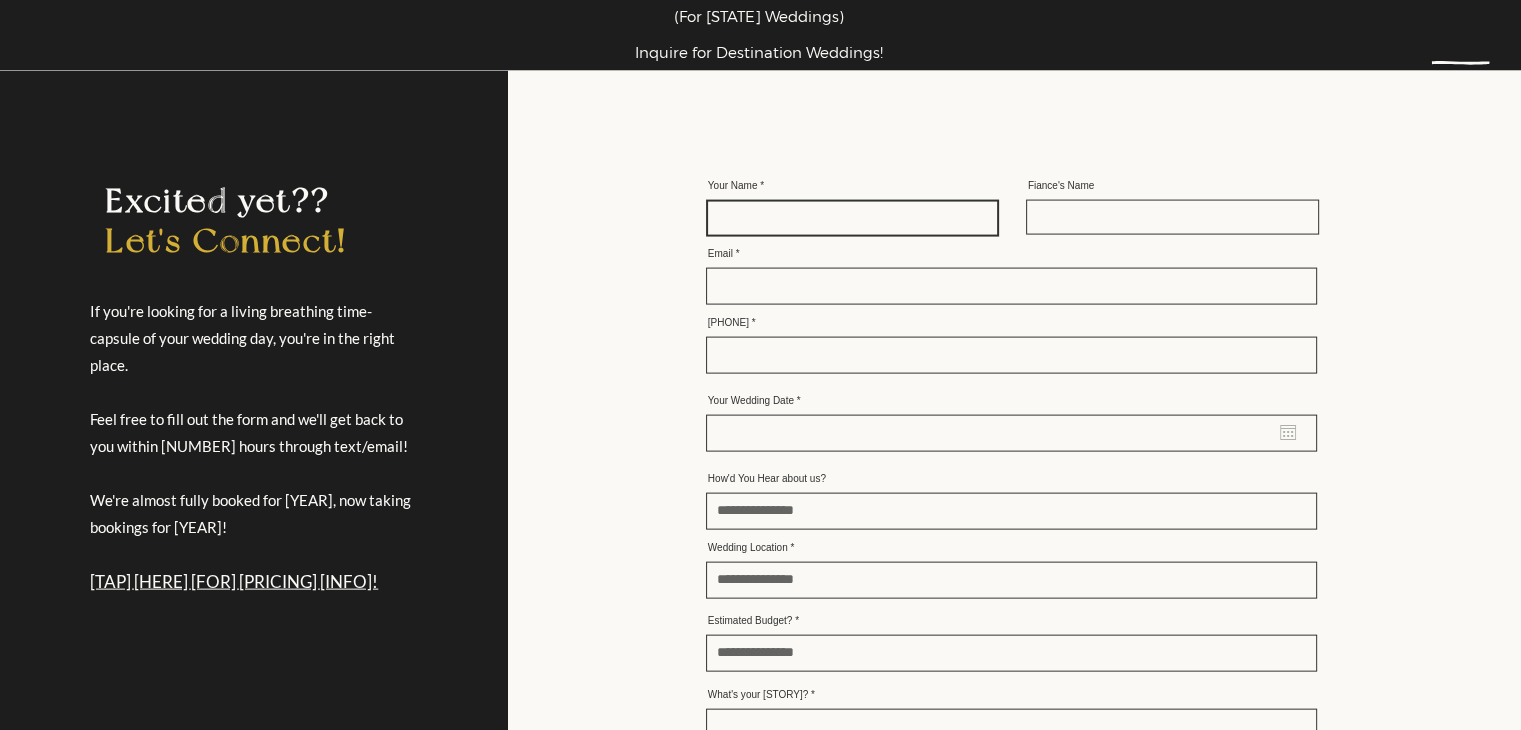 click on "Your Name" at bounding box center (852, 218) 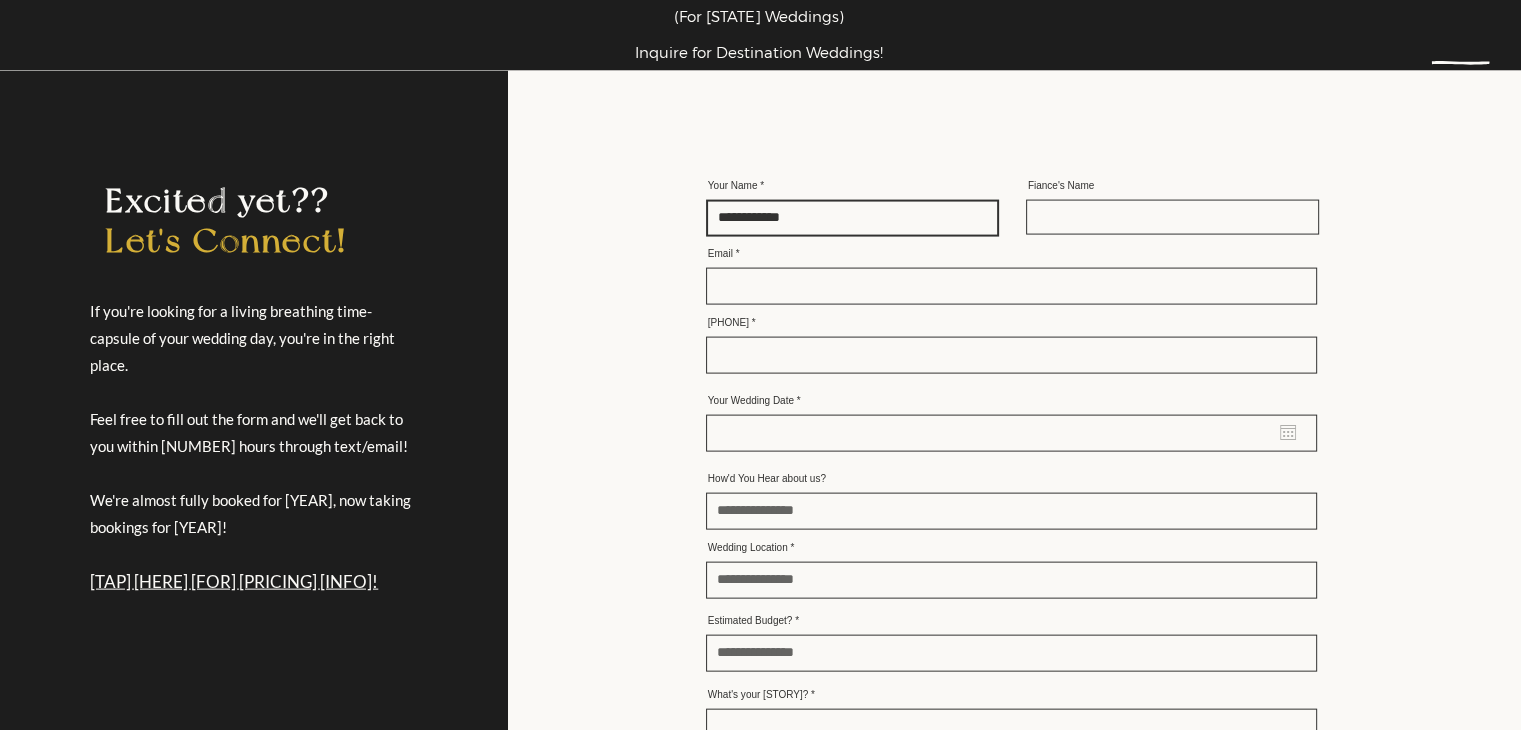 type on "**********" 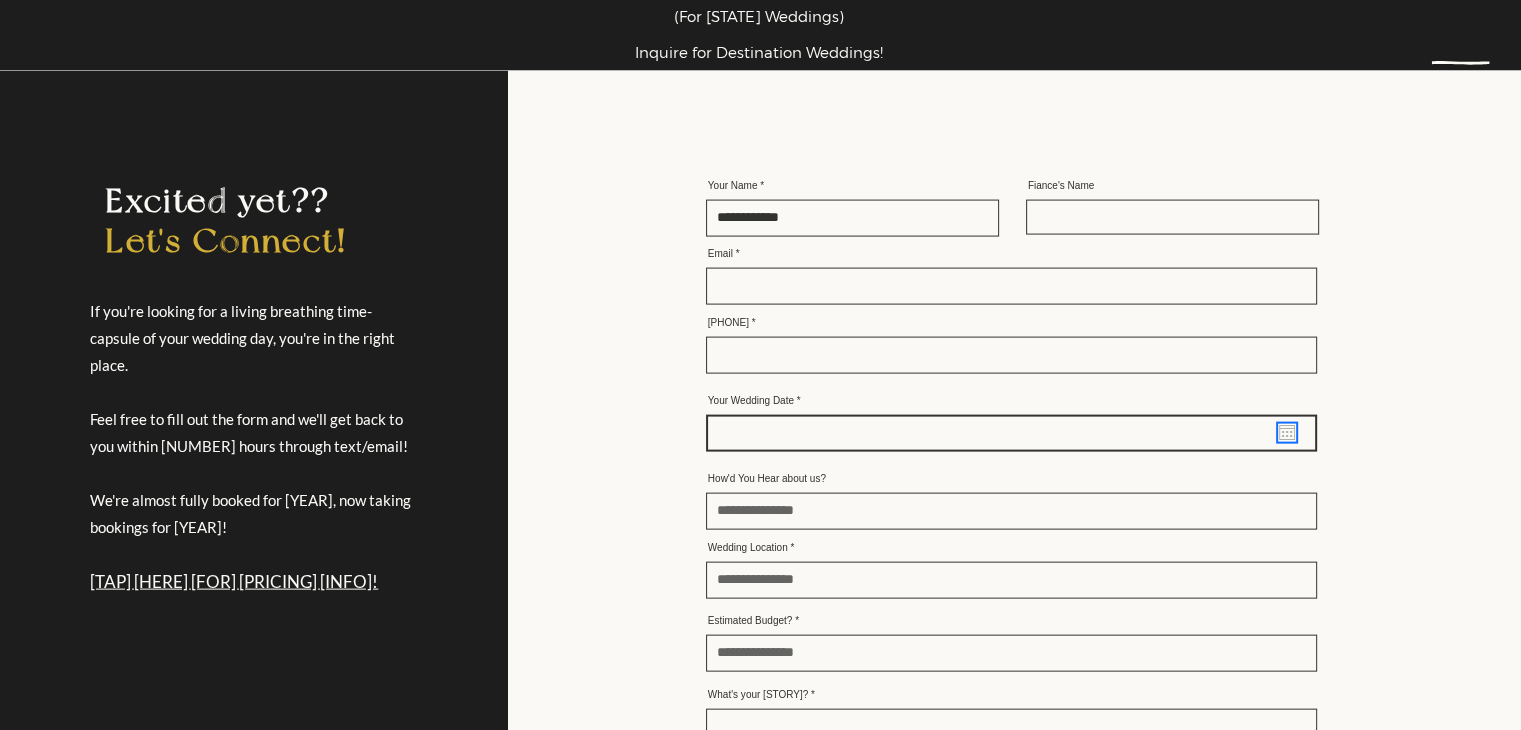 click at bounding box center [1287, 433] 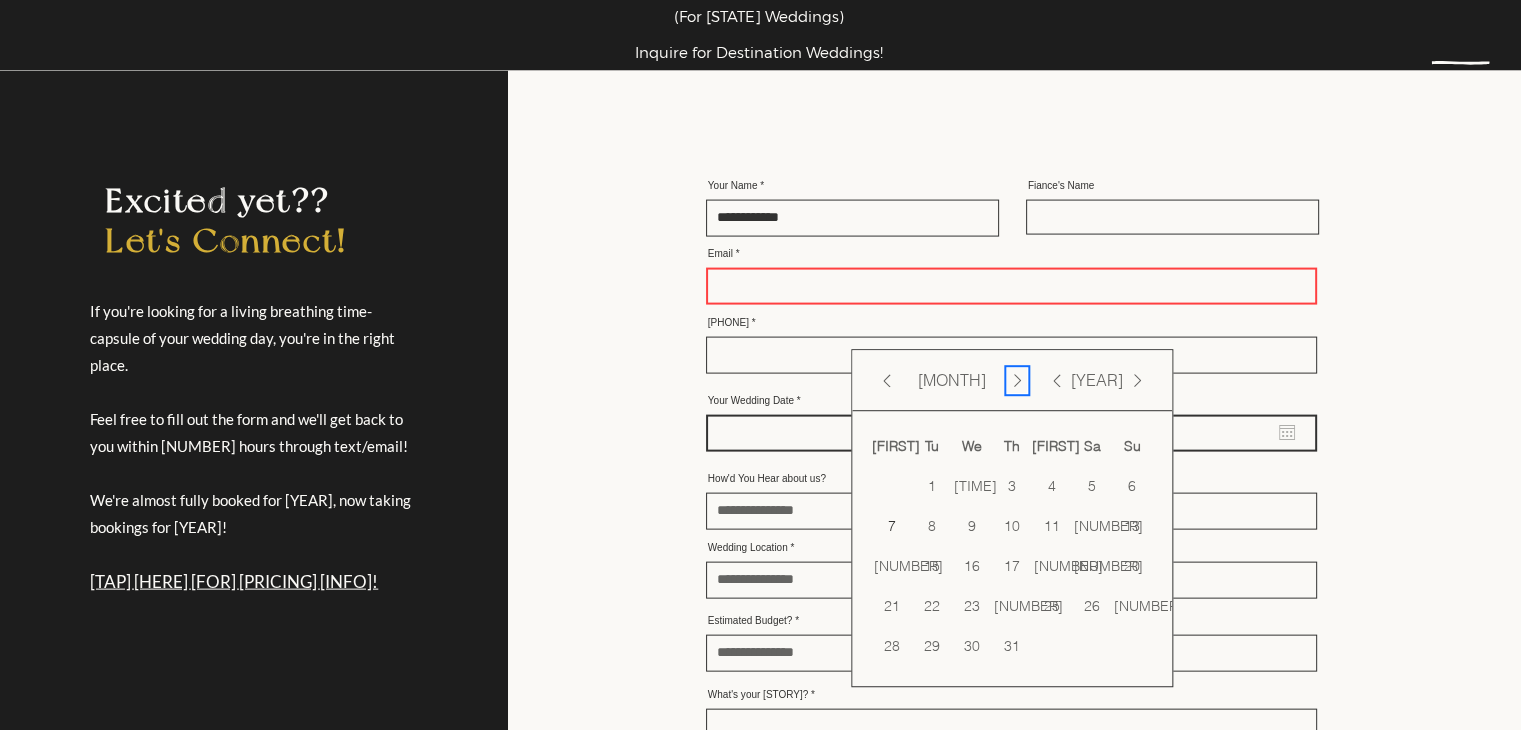 click at bounding box center [1017, 380] 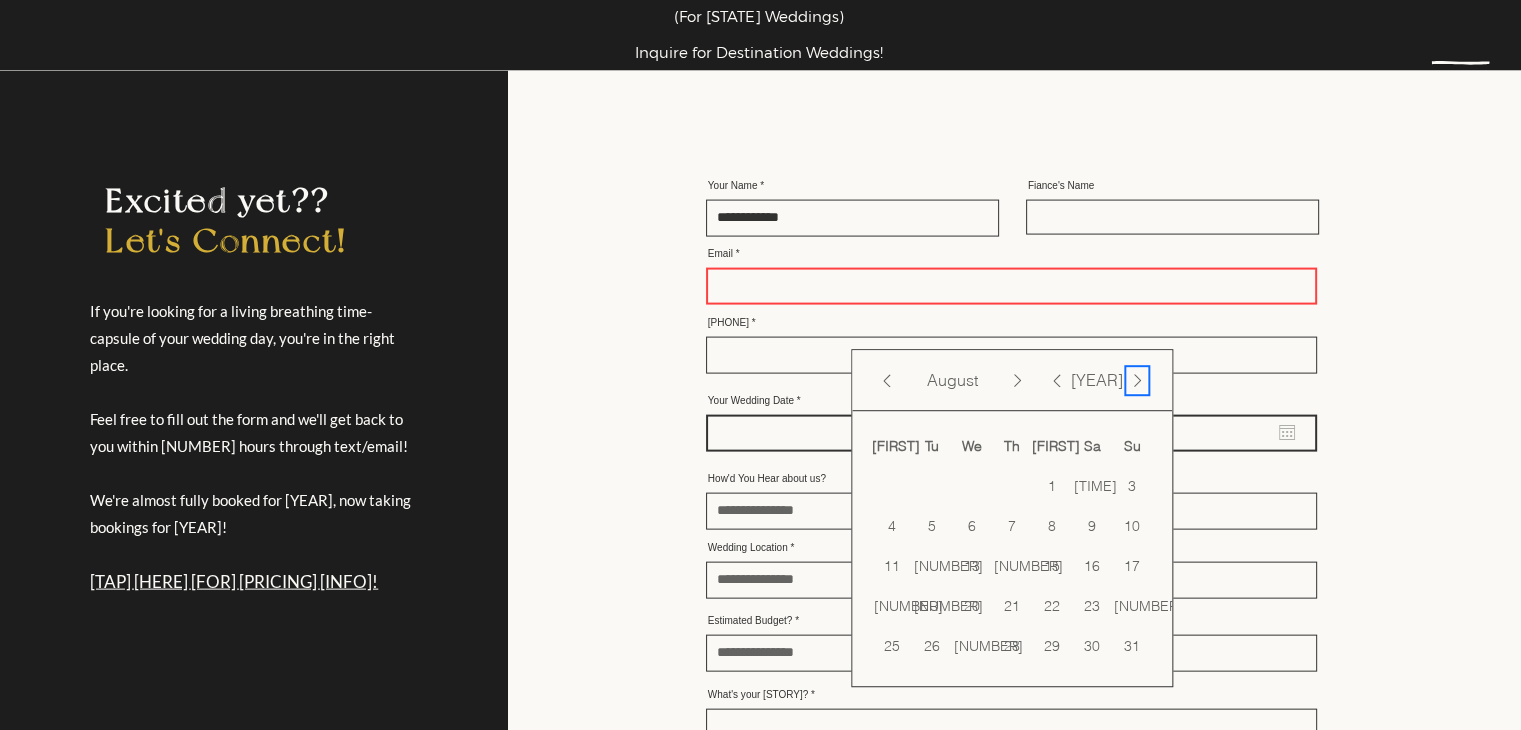 click at bounding box center [1137, 380] 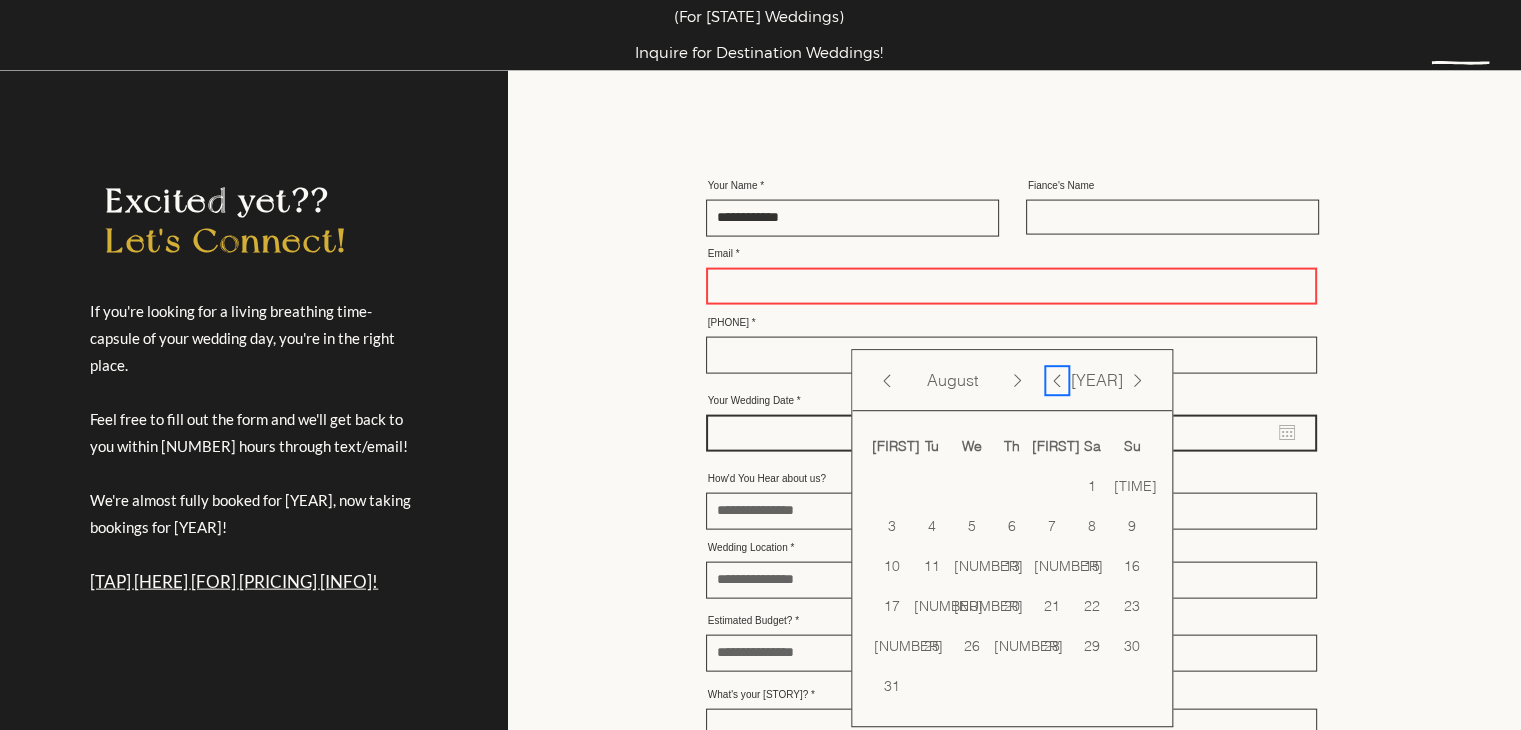 click at bounding box center (1057, 380) 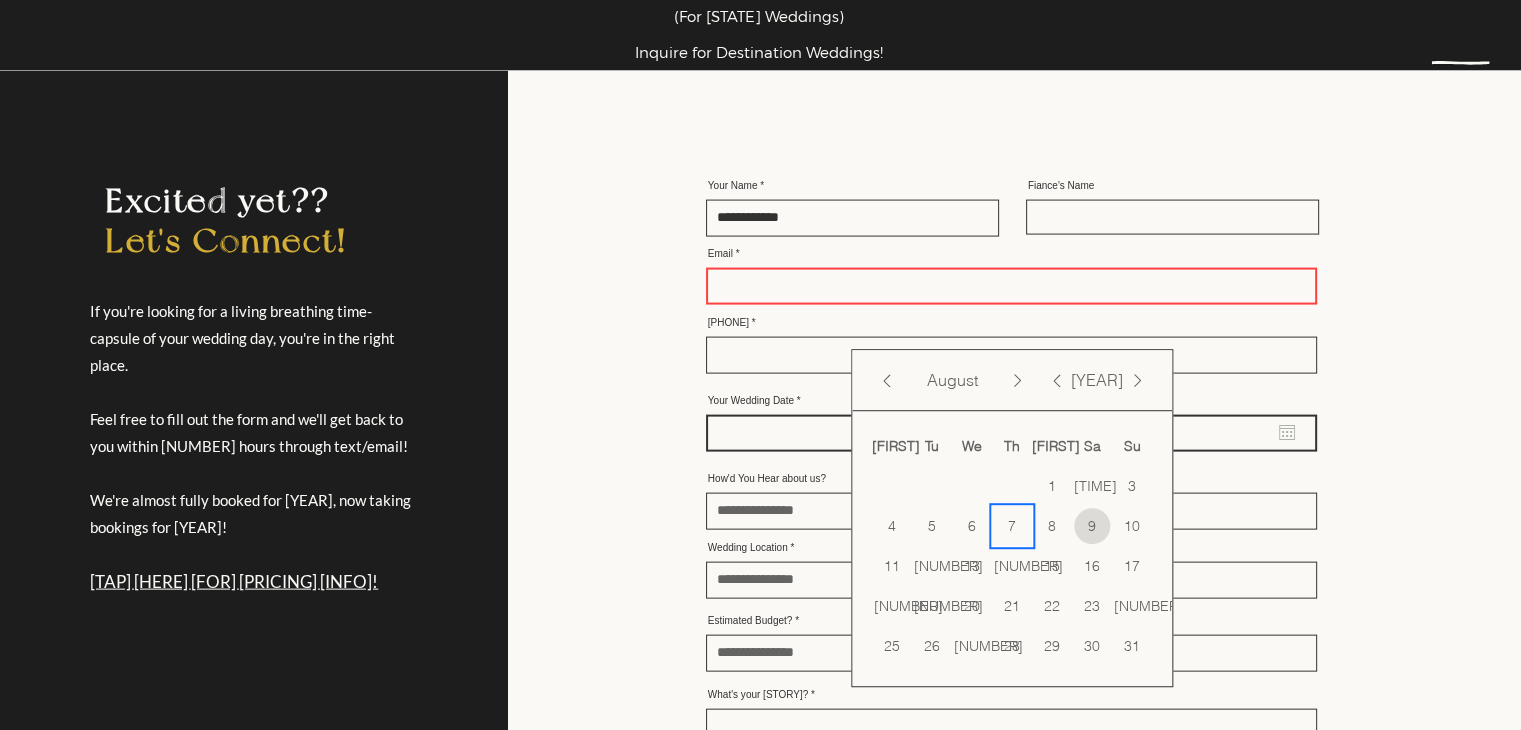 click on "9" at bounding box center (1092, 527) 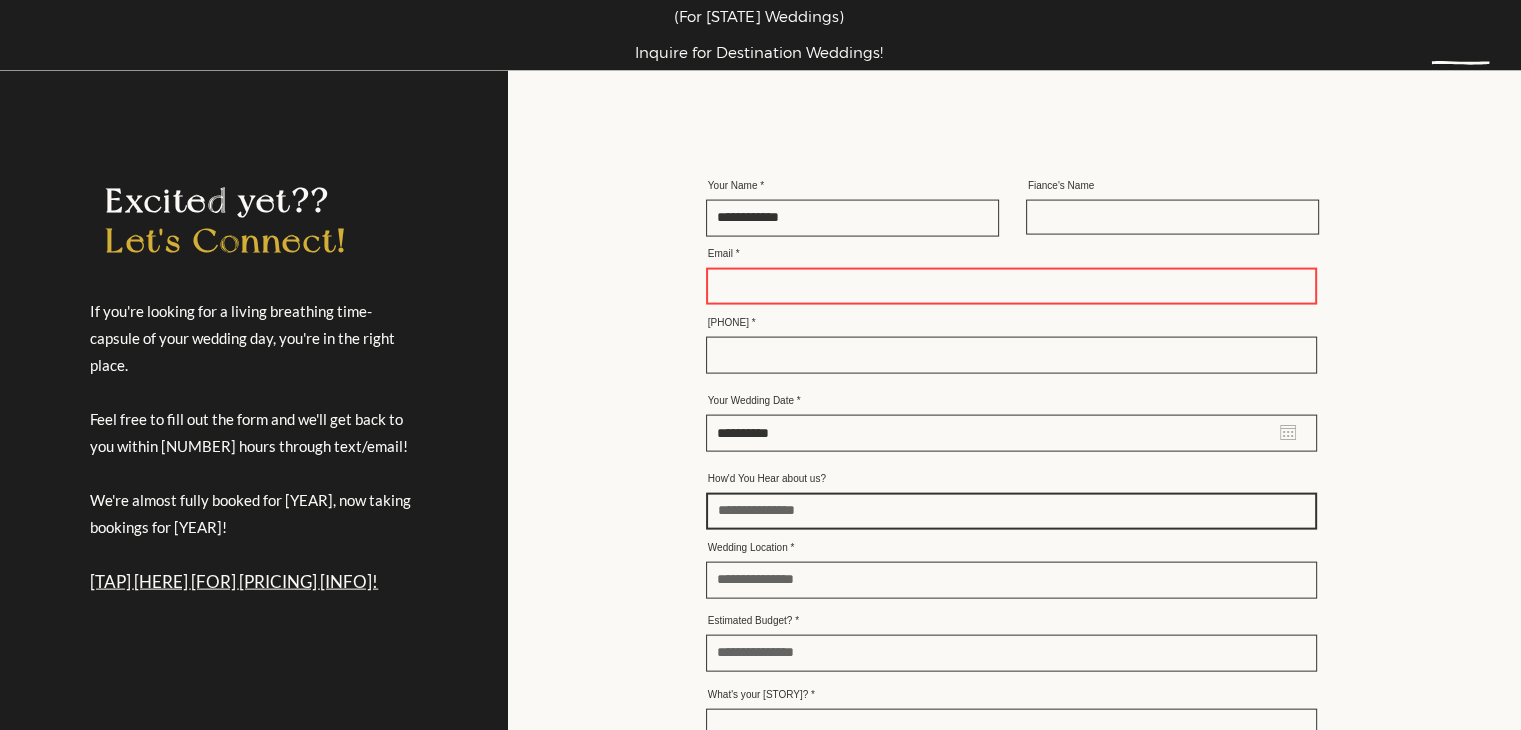 click on "How'd You Hear about us?" at bounding box center [1011, 511] 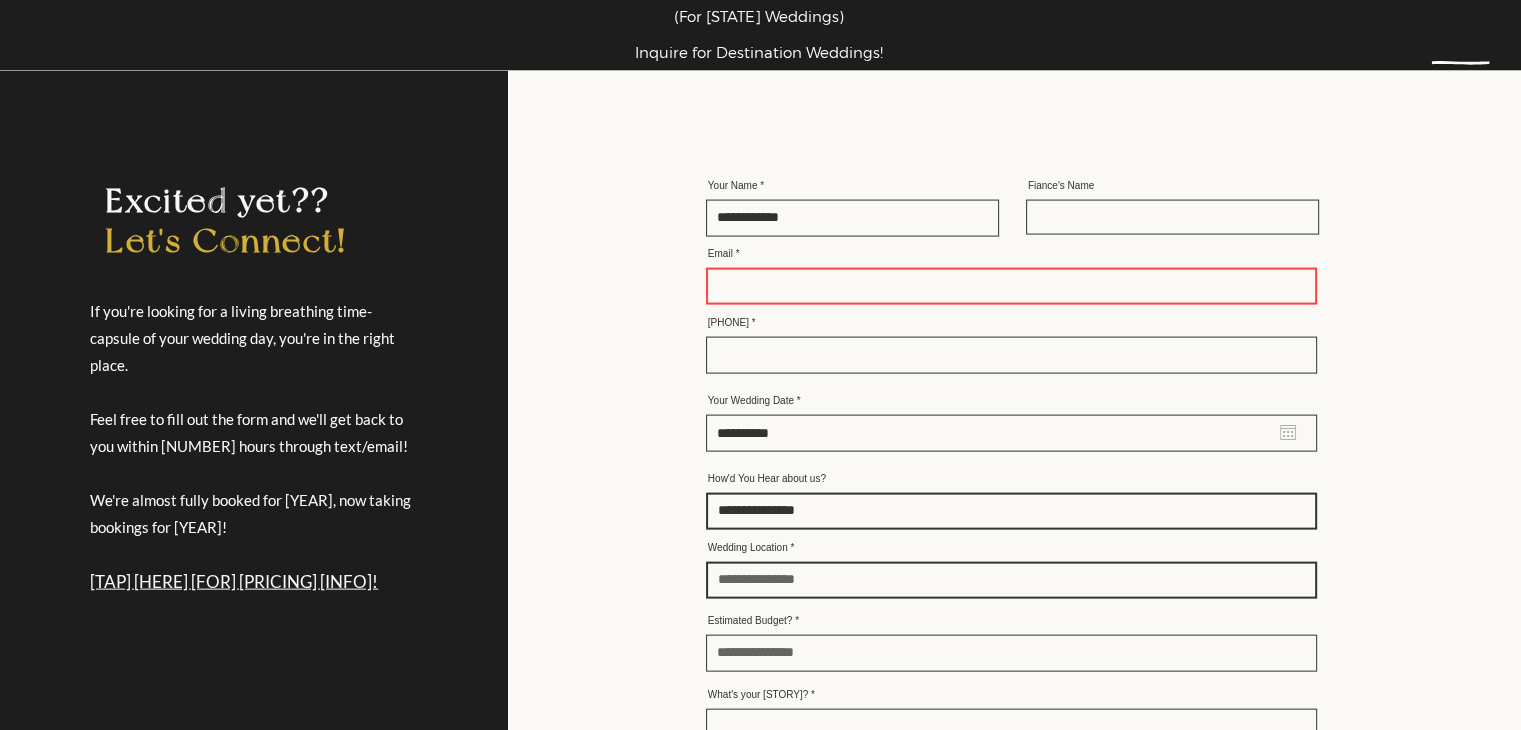 type on "**********" 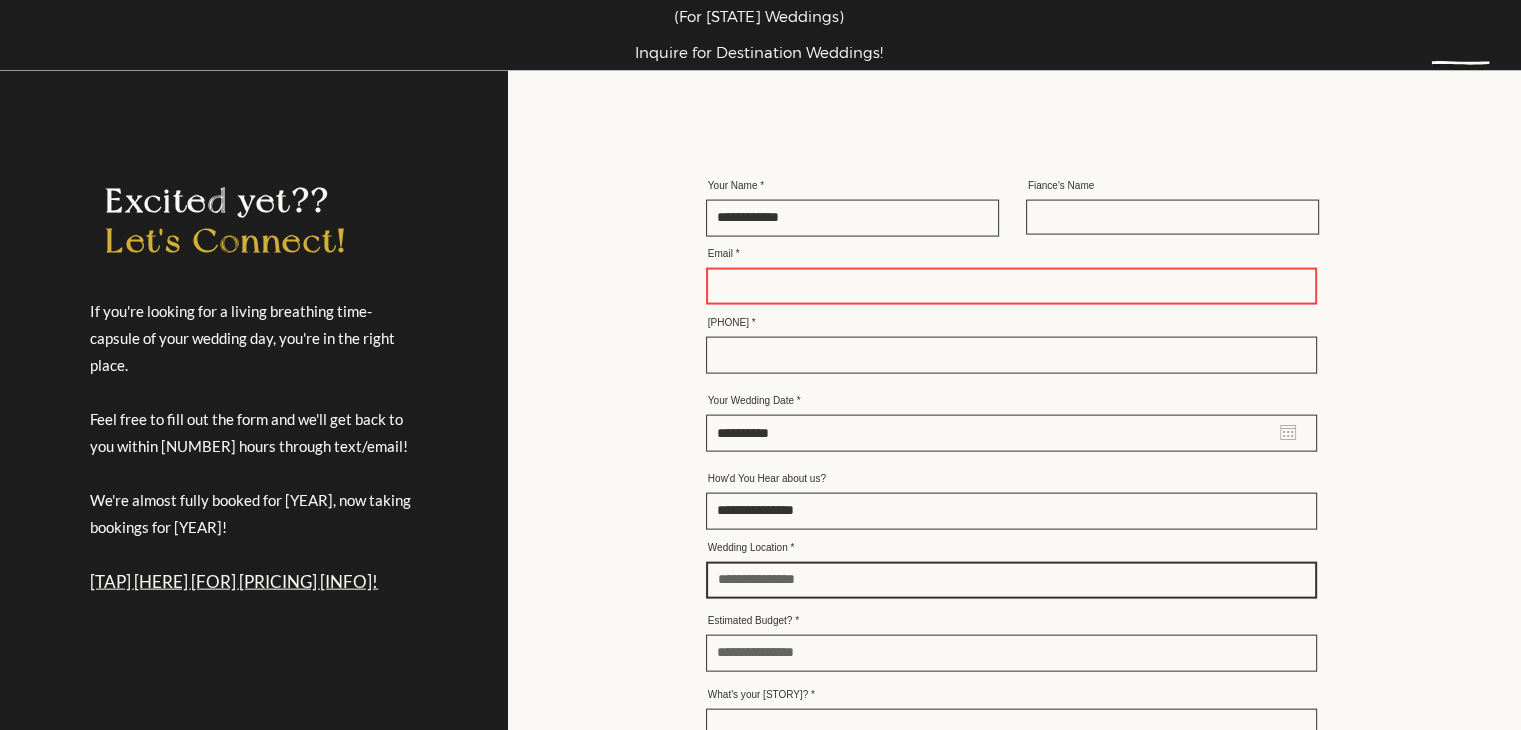 click on "Wedding Location" at bounding box center (1011, 580) 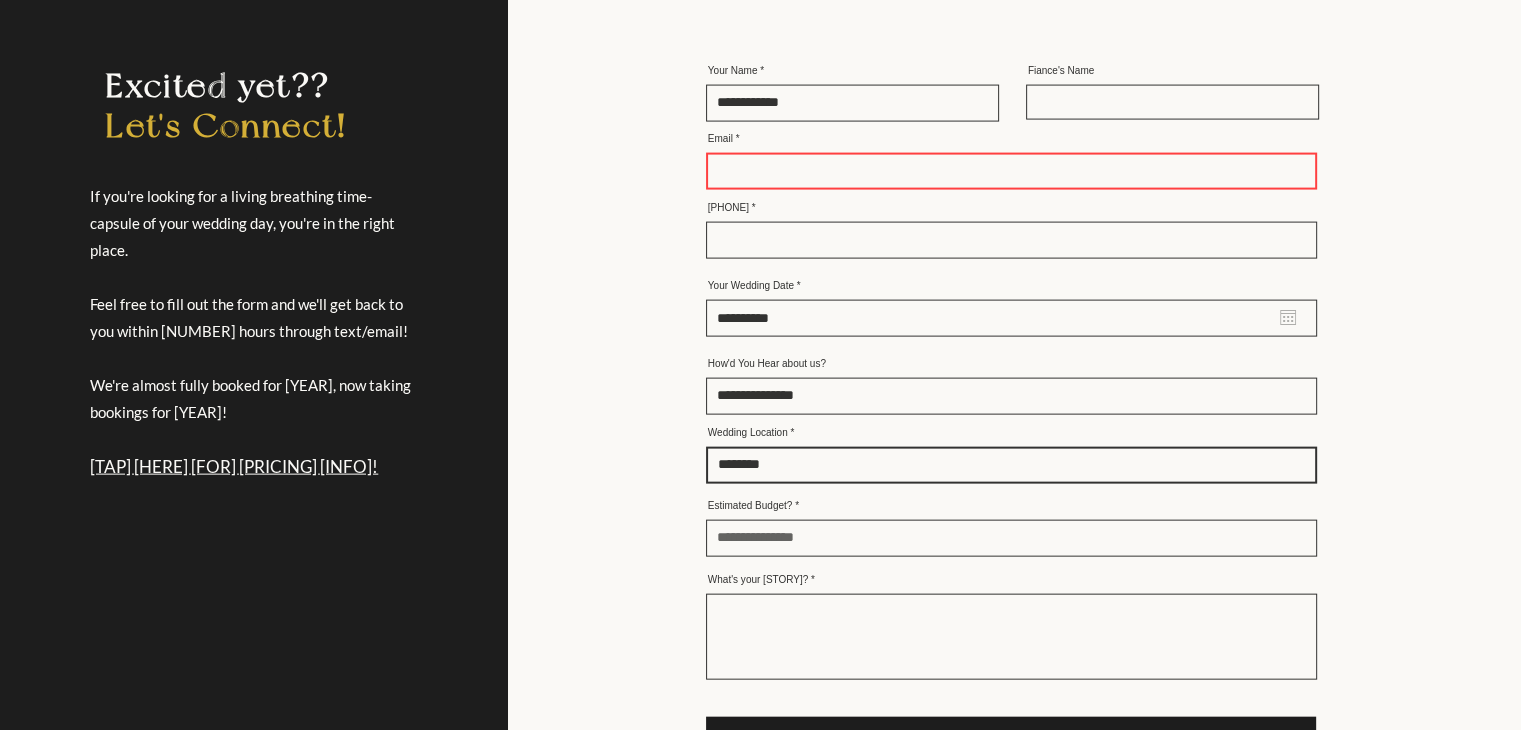 scroll, scrollTop: 4312, scrollLeft: 0, axis: vertical 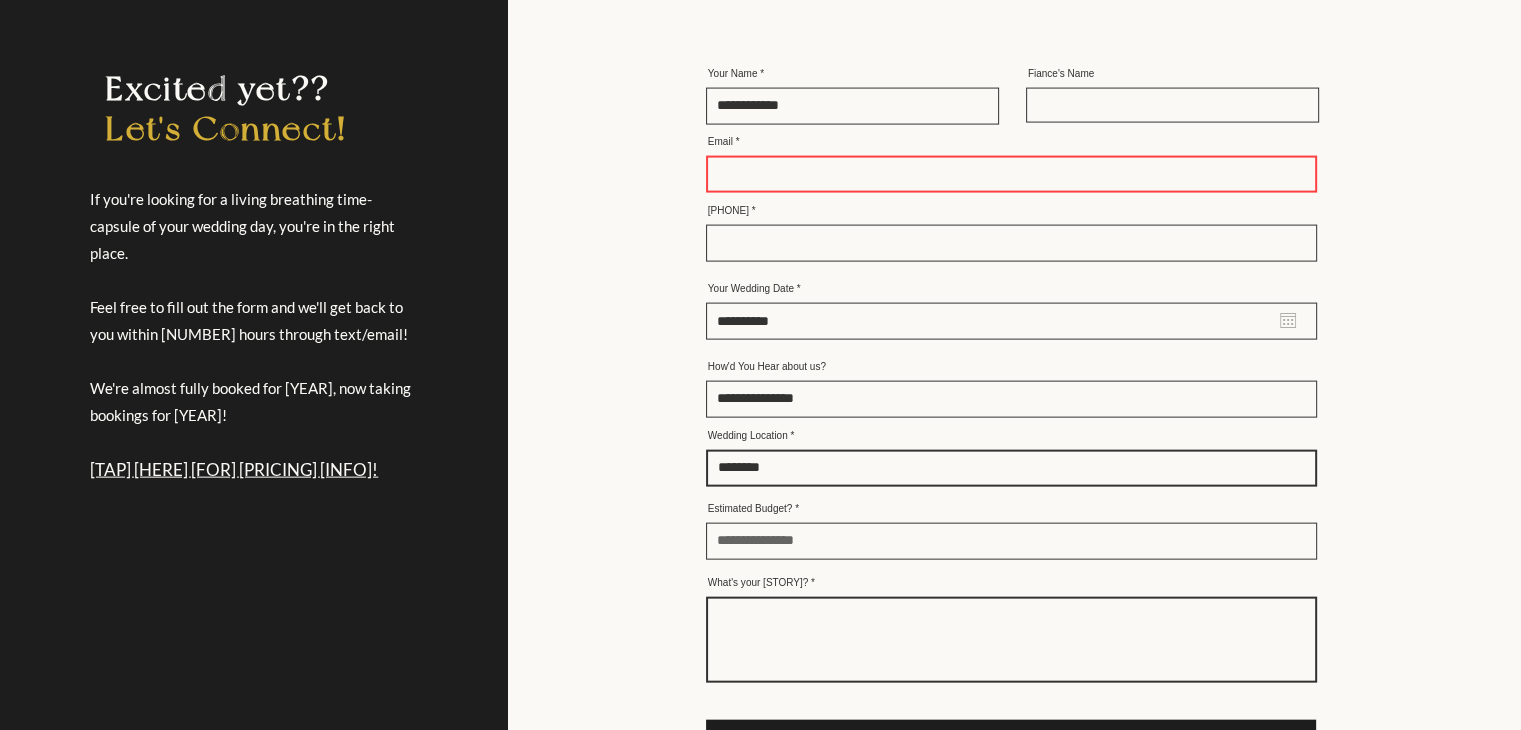type on "********" 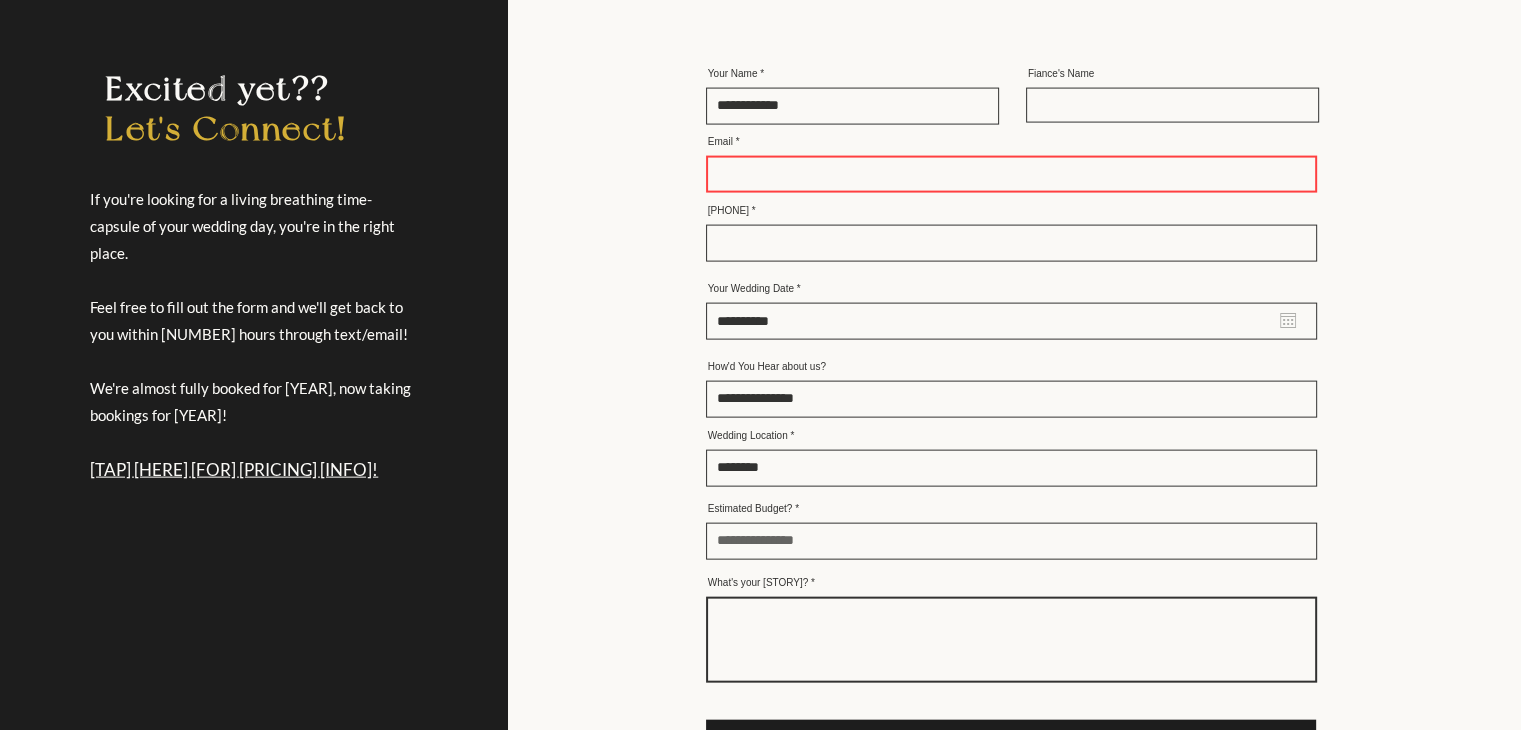 click on "What's your [STORY]?" at bounding box center (1011, 640) 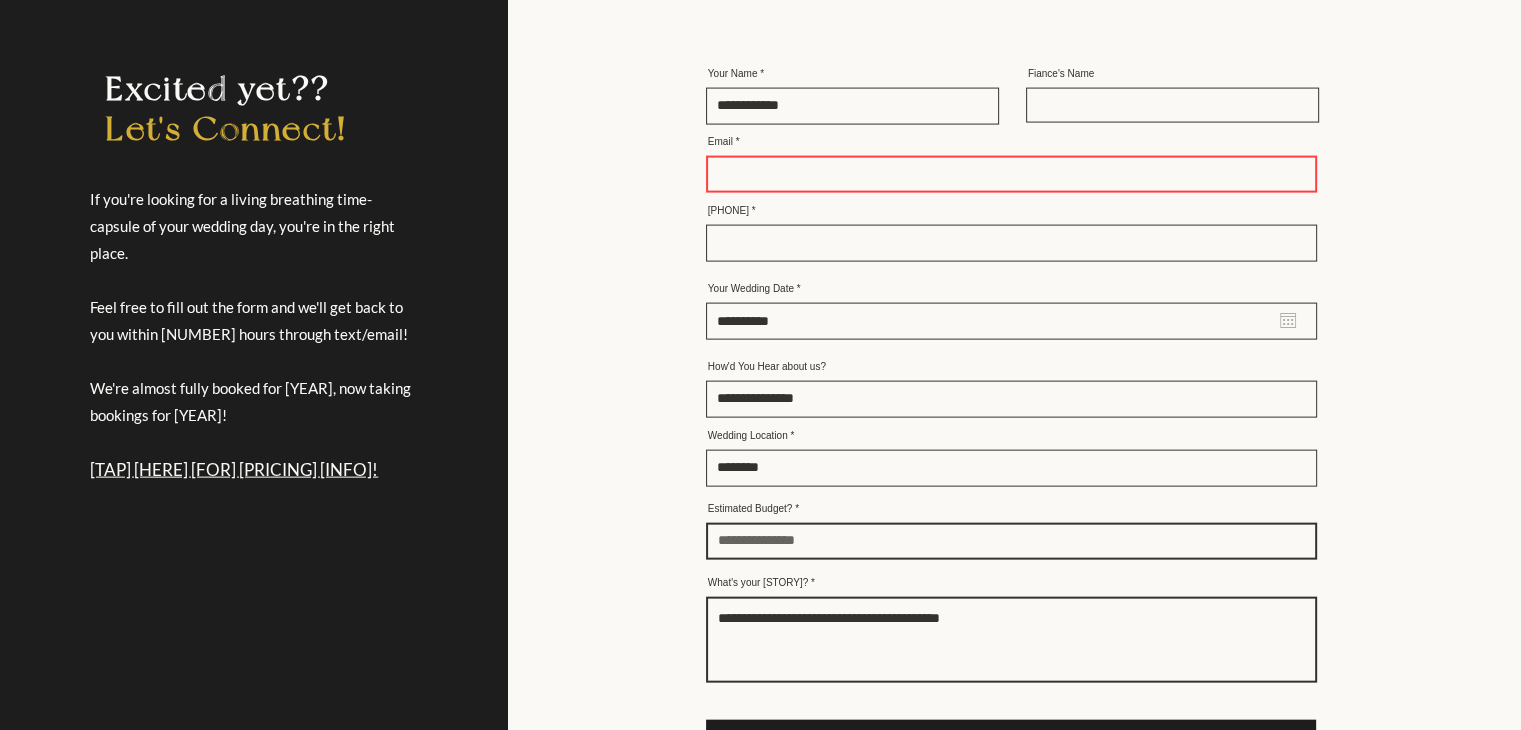 type on "**********" 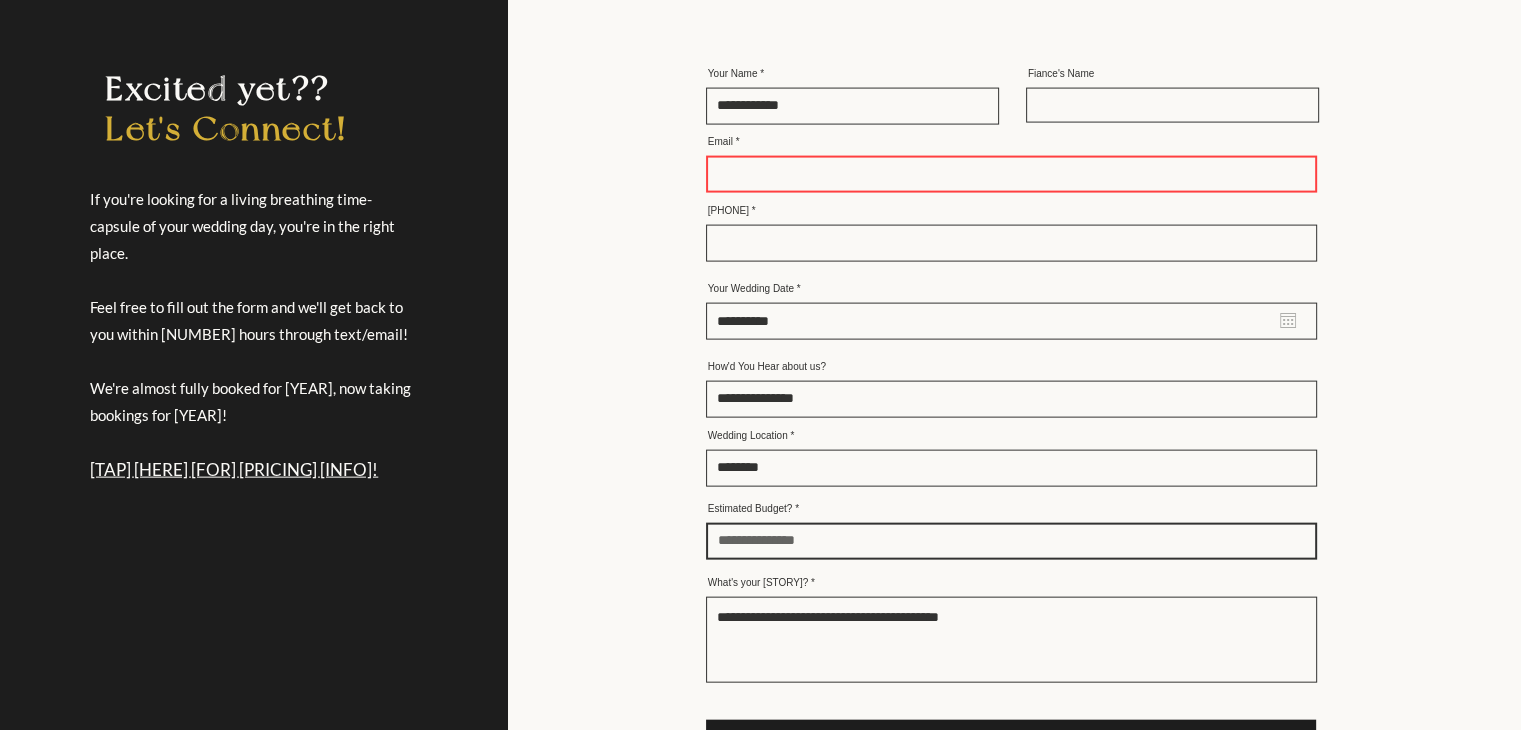 click on "Estimated Budget?" at bounding box center [1011, 541] 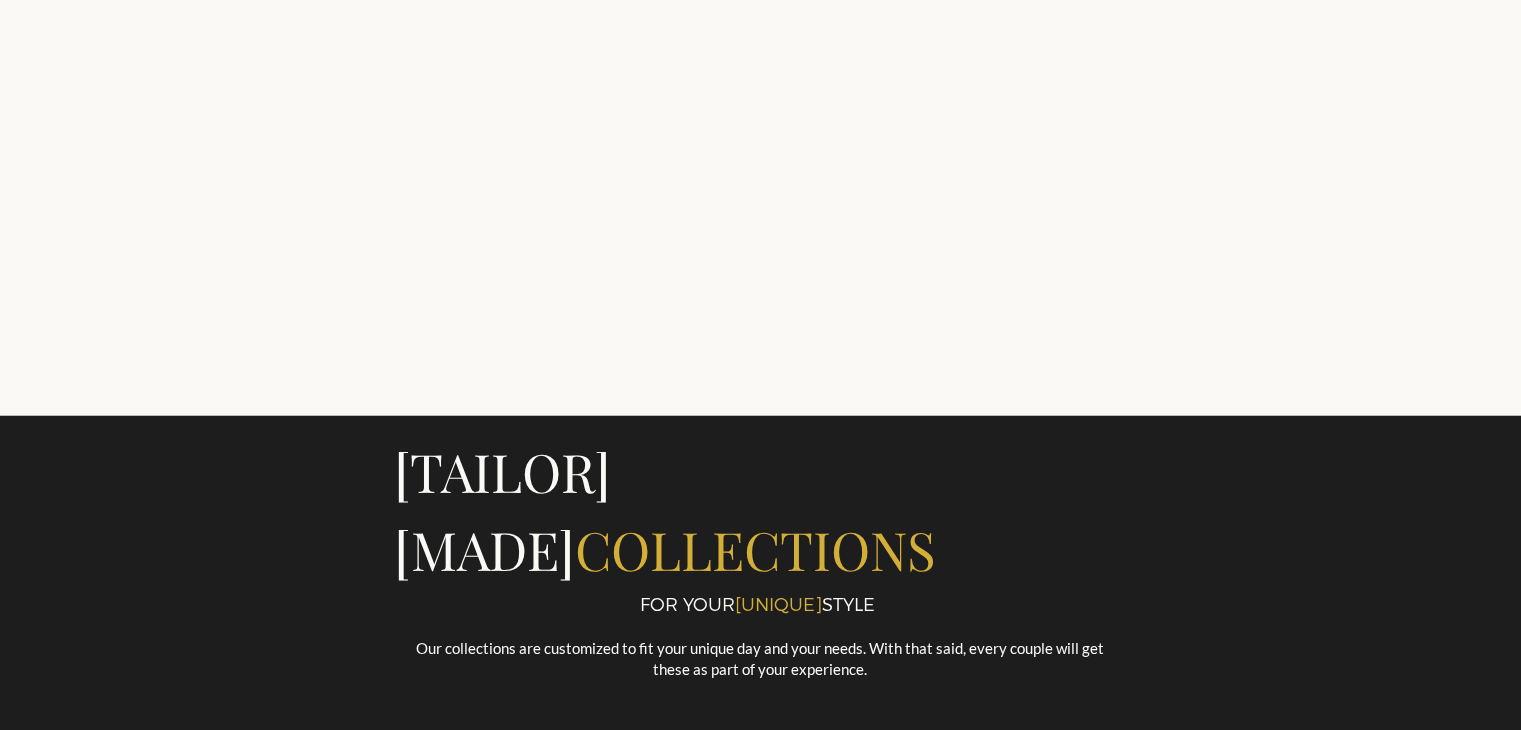 scroll, scrollTop: 2839, scrollLeft: 0, axis: vertical 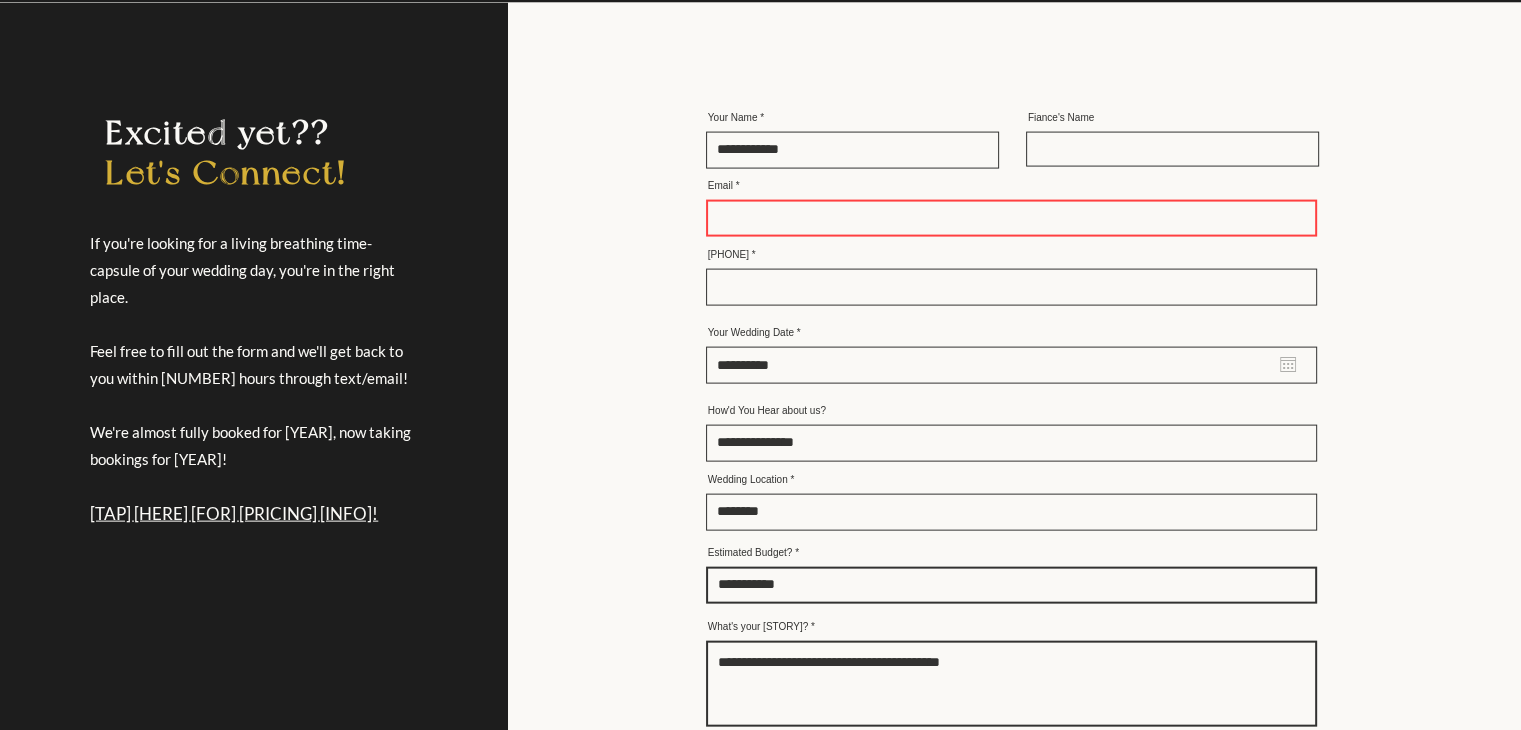 type on "**********" 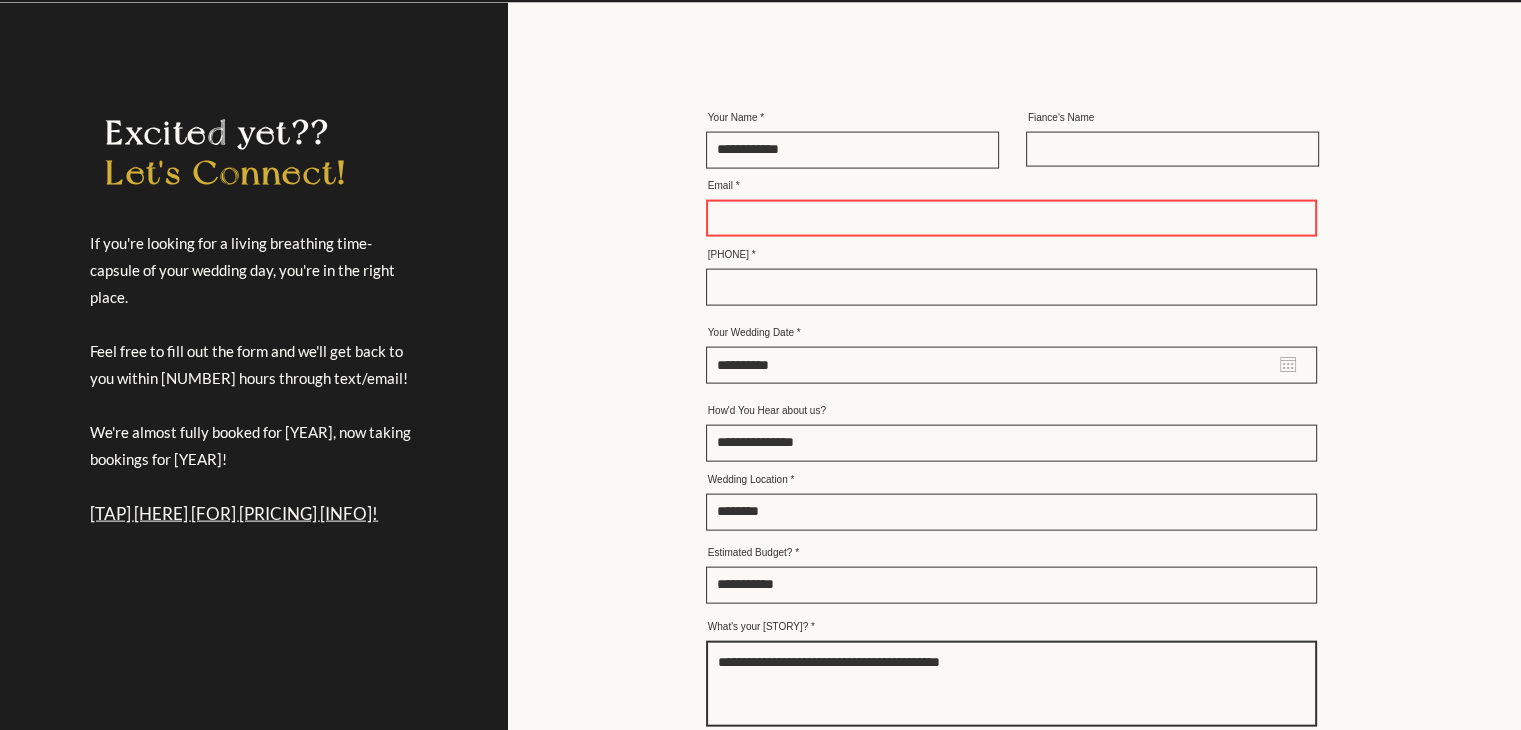 click on "**********" at bounding box center [1011, 684] 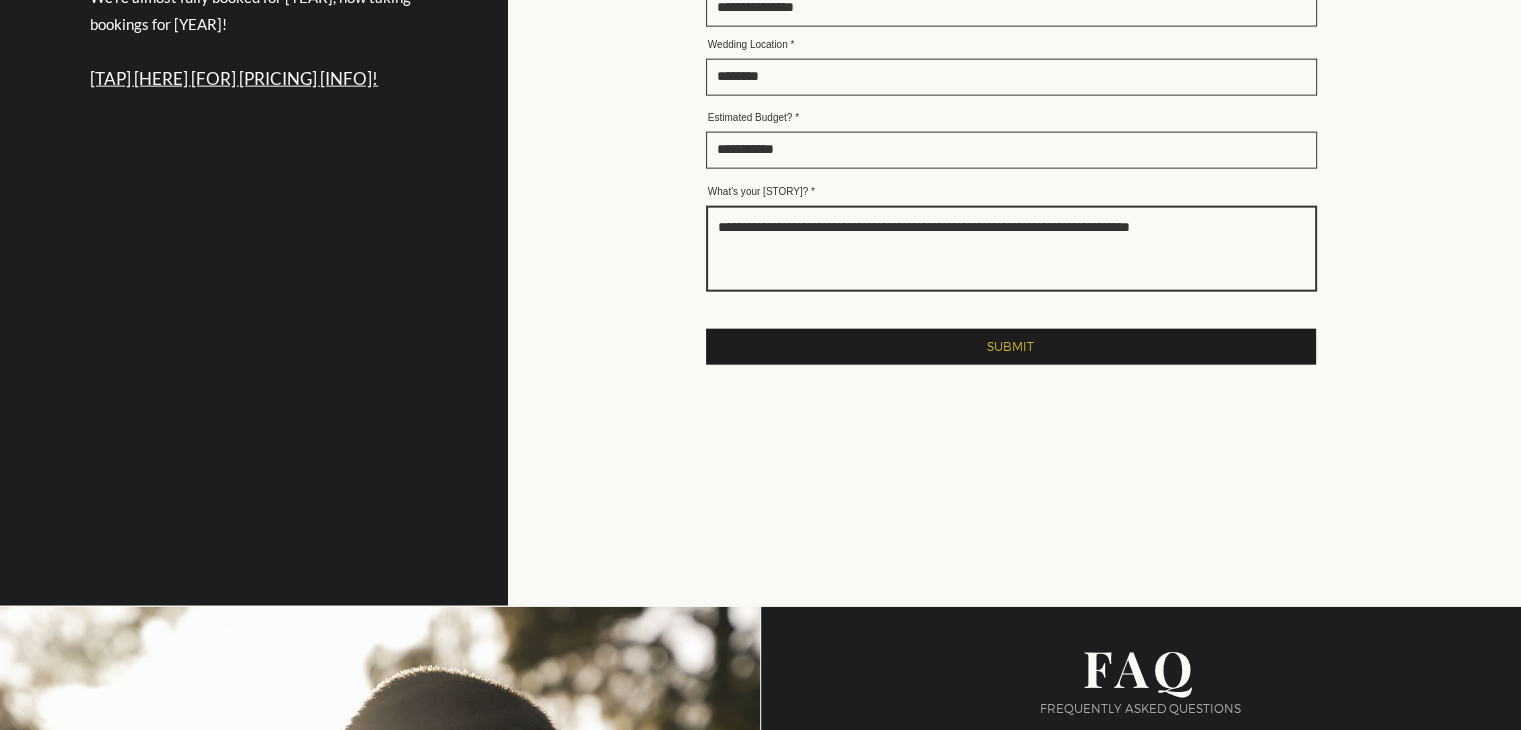 scroll, scrollTop: 4608, scrollLeft: 0, axis: vertical 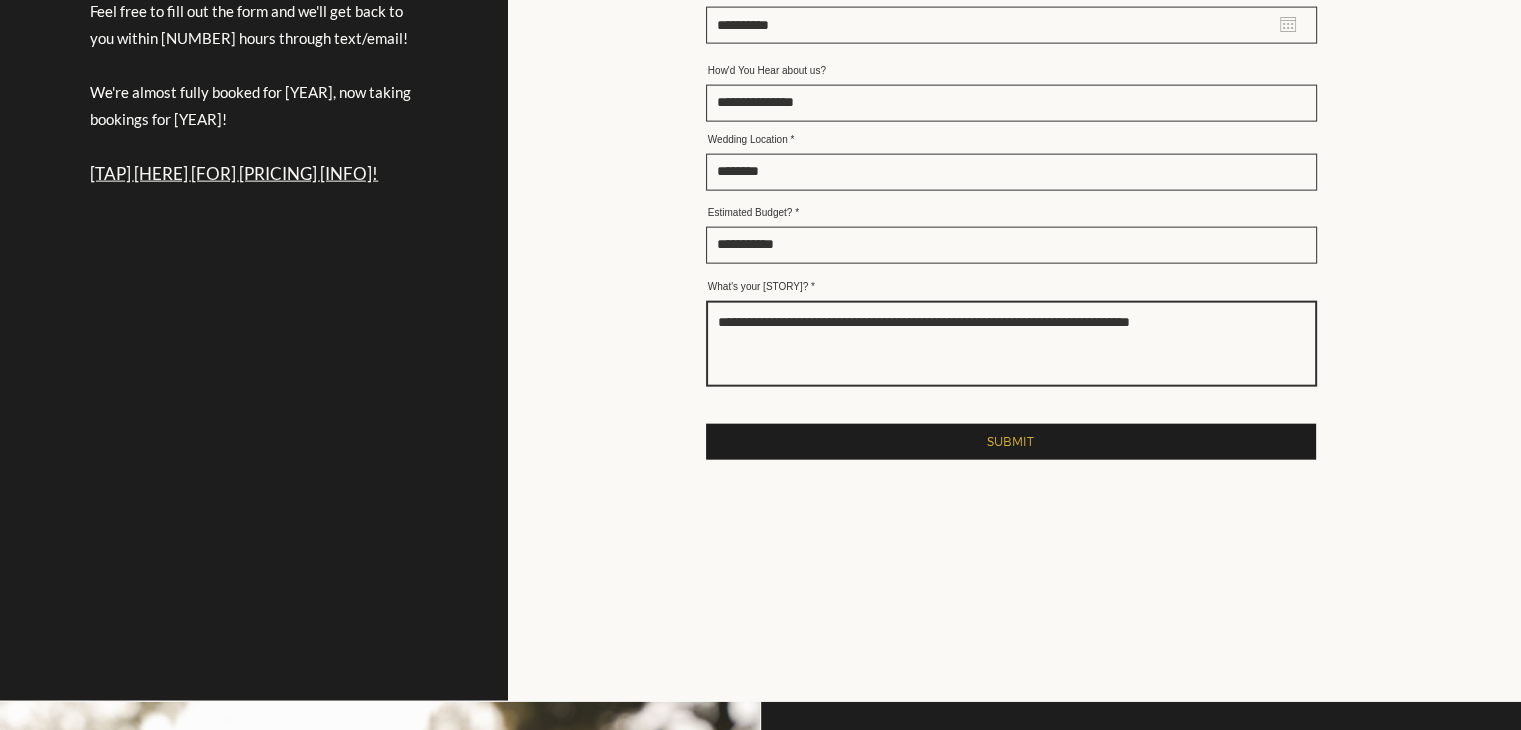 click on "**********" at bounding box center (1011, 344) 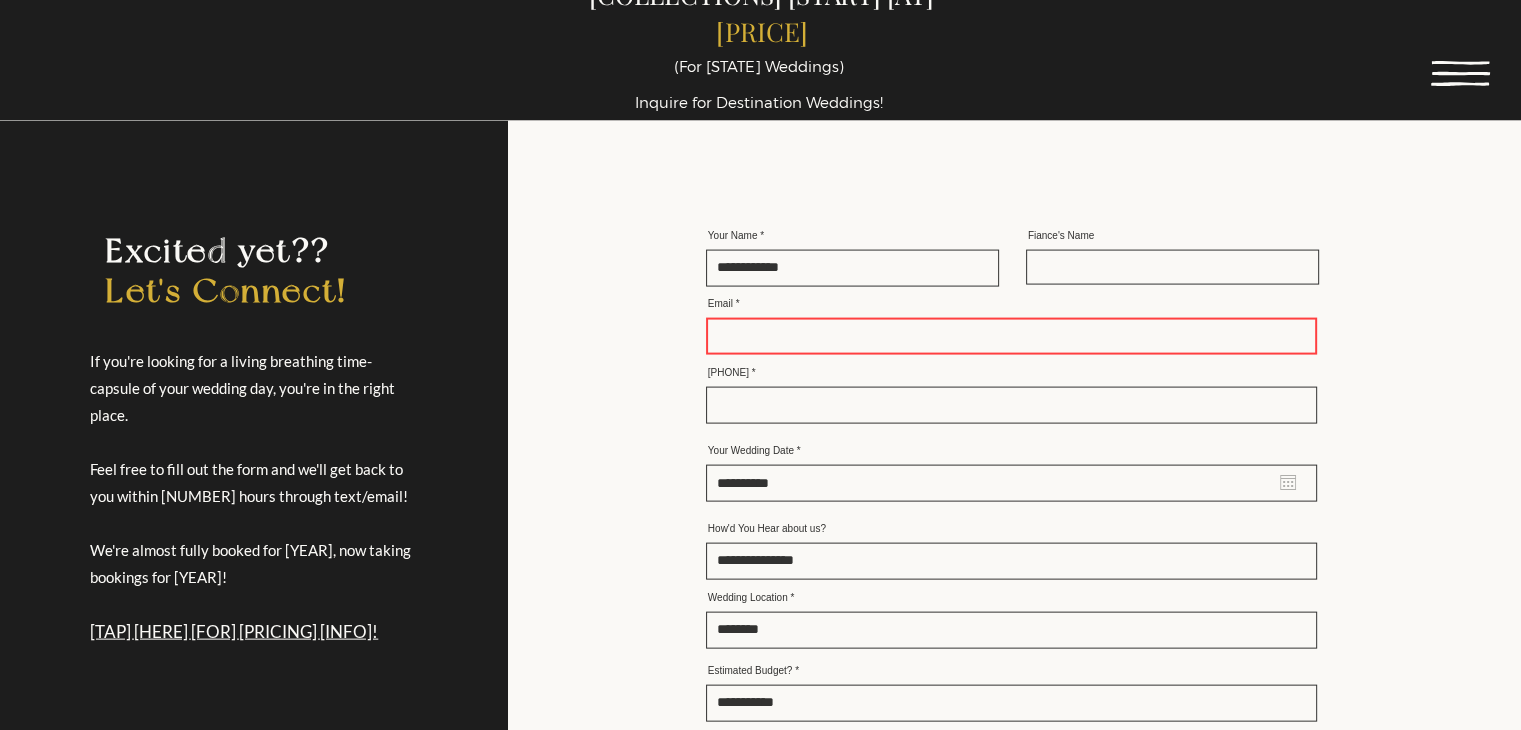 scroll, scrollTop: 4144, scrollLeft: 0, axis: vertical 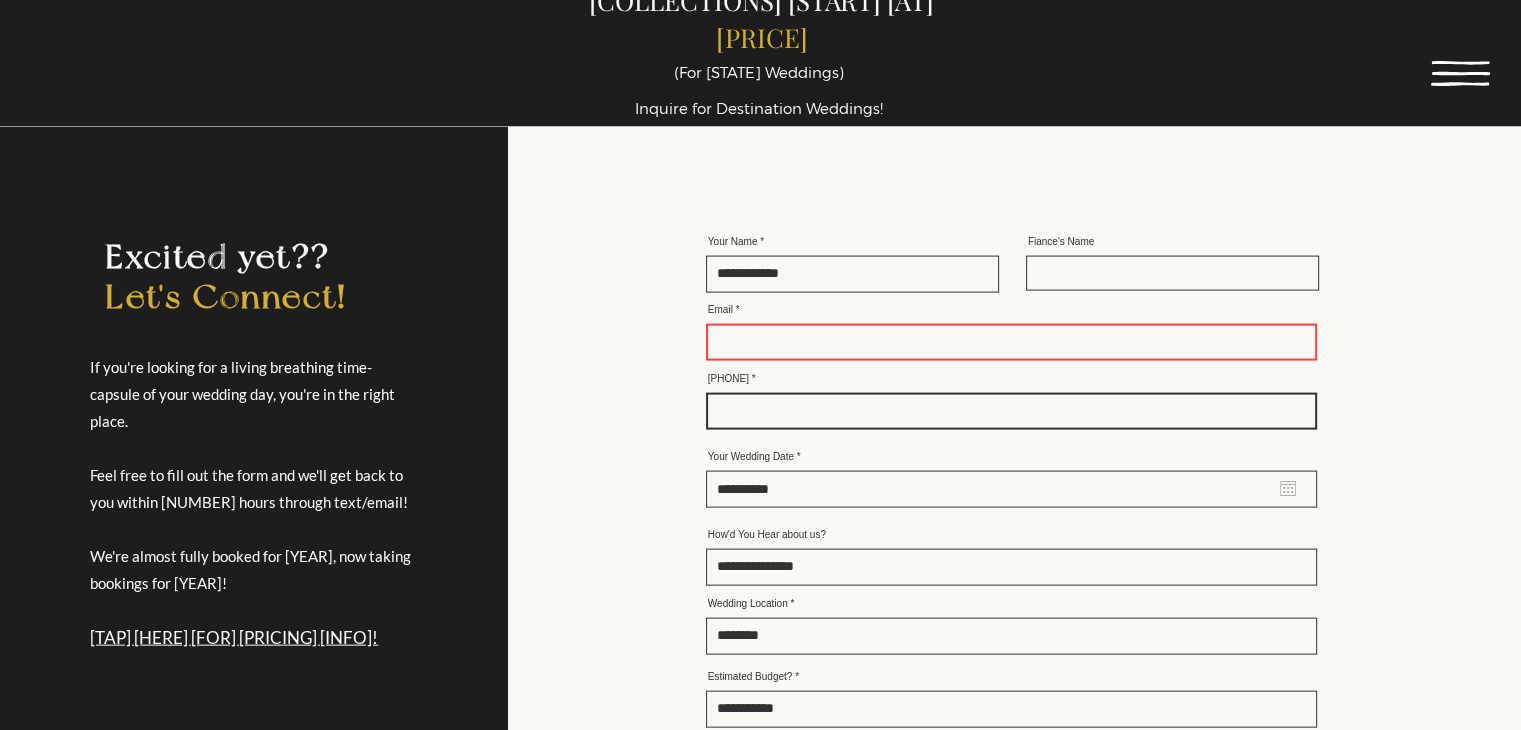 type on "**********" 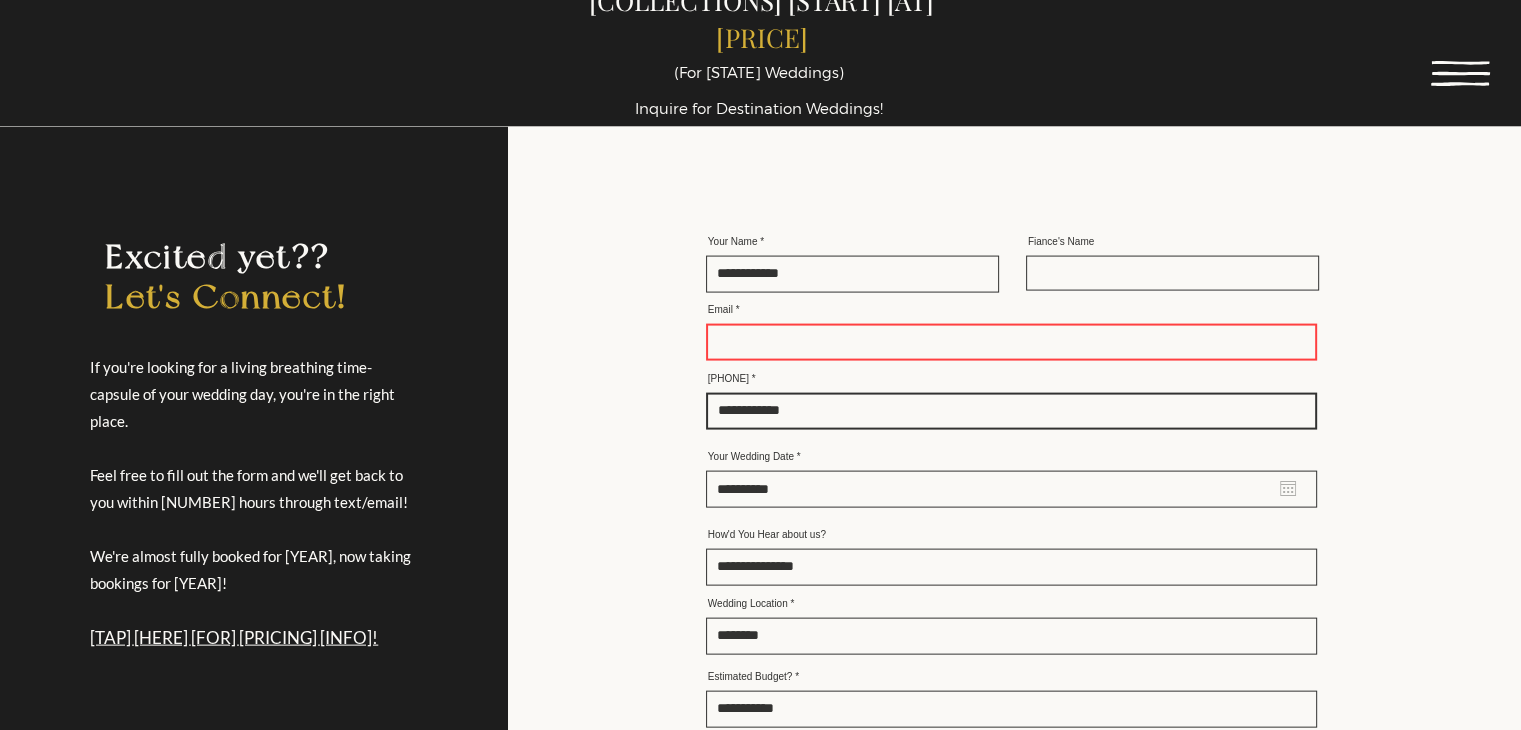type on "**********" 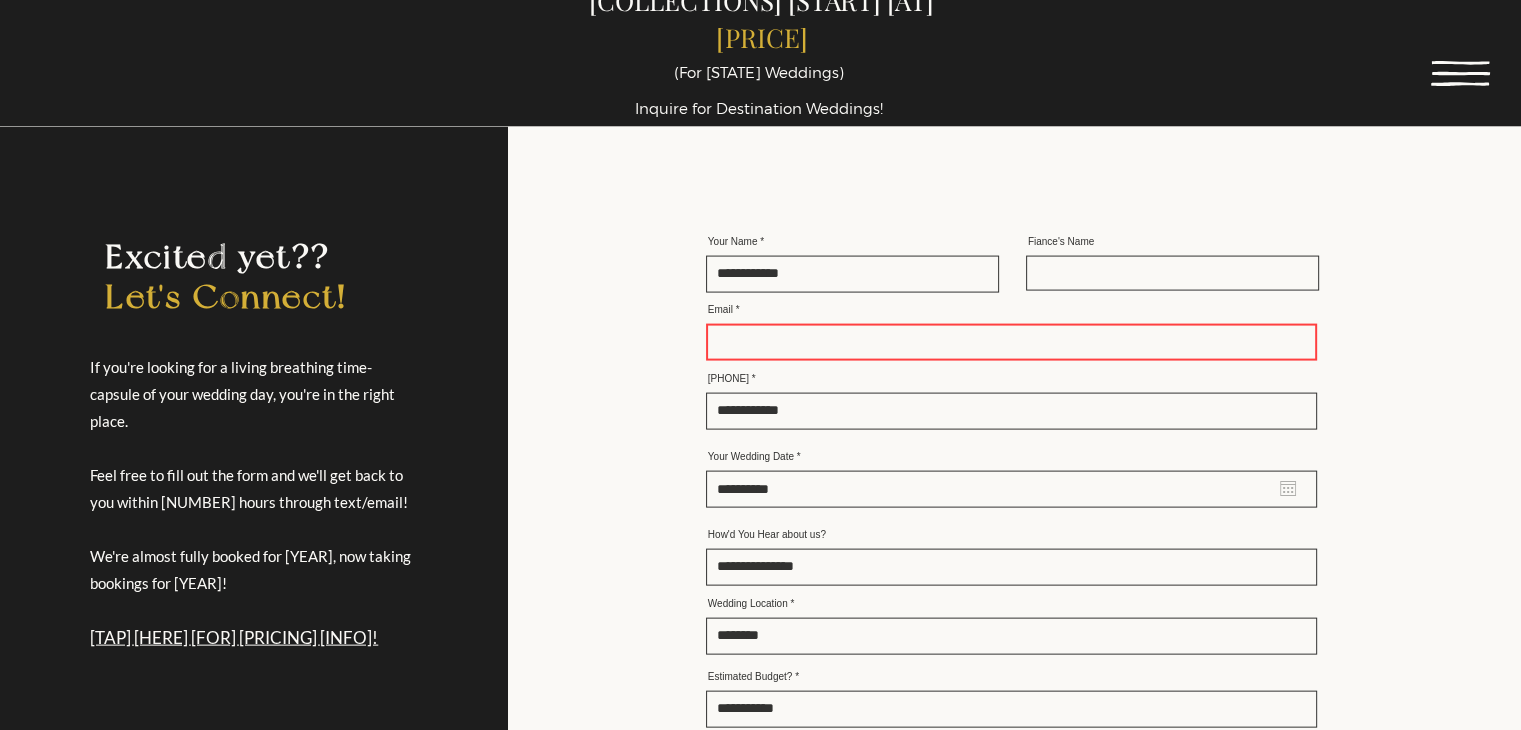click on "Email" at bounding box center [1011, 342] 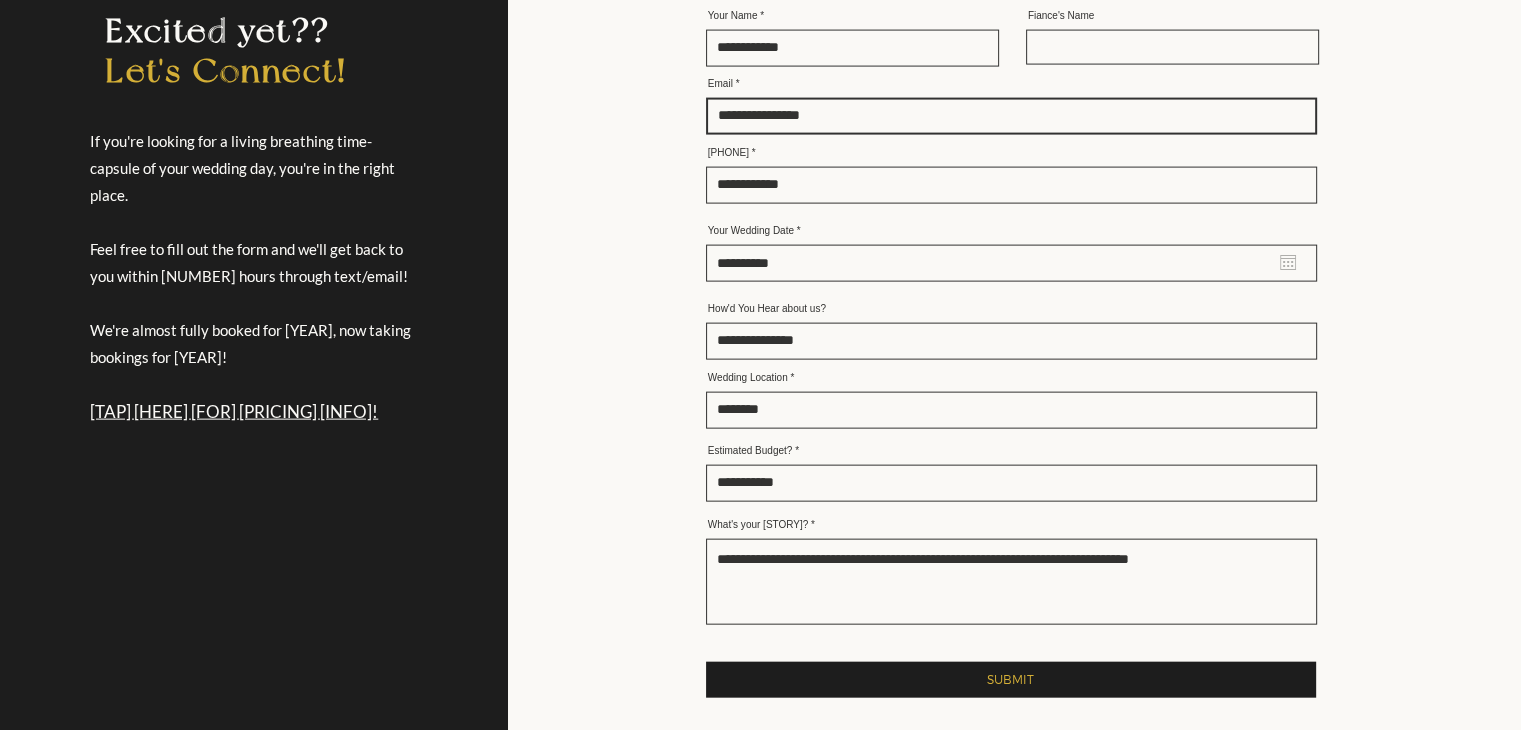 scroll, scrollTop: 4372, scrollLeft: 0, axis: vertical 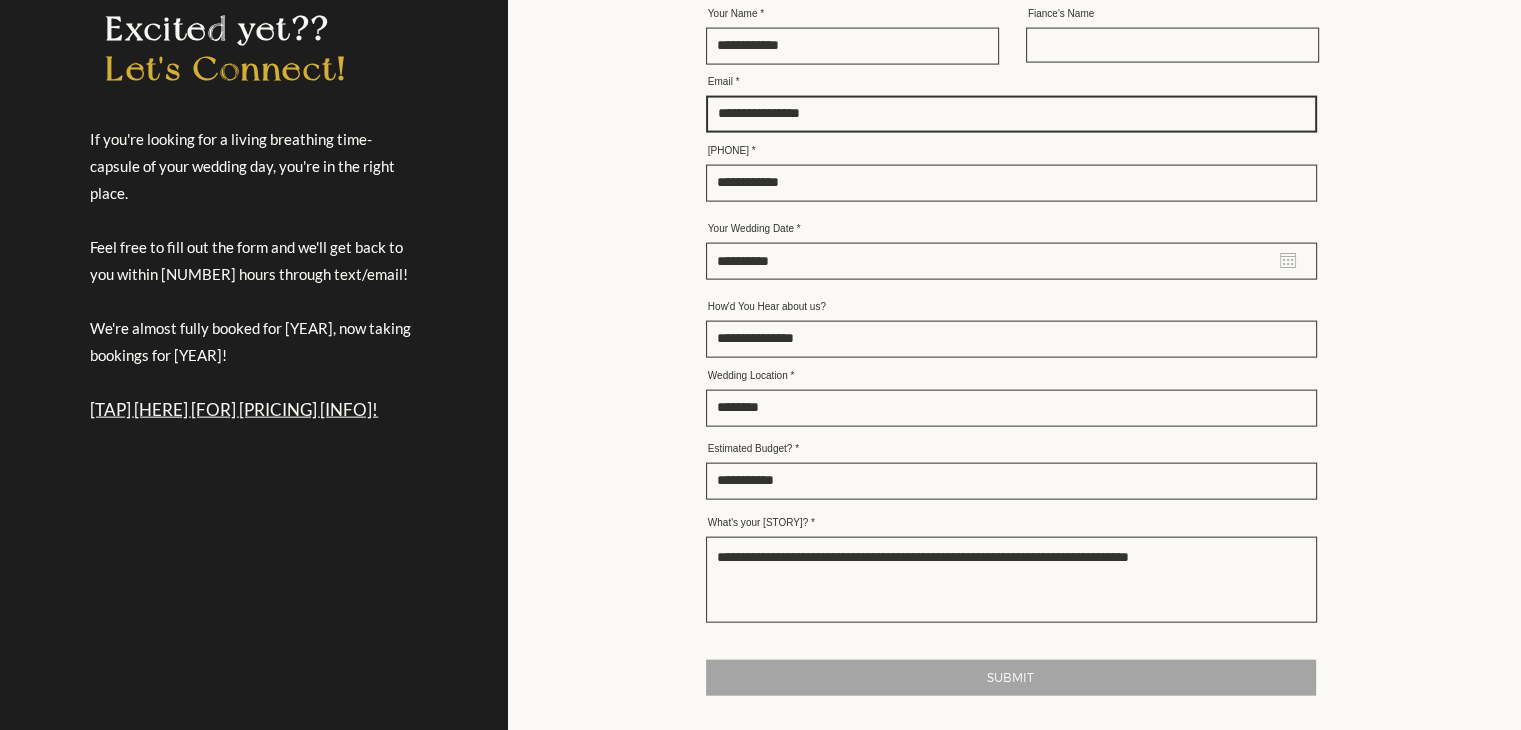 type on "**********" 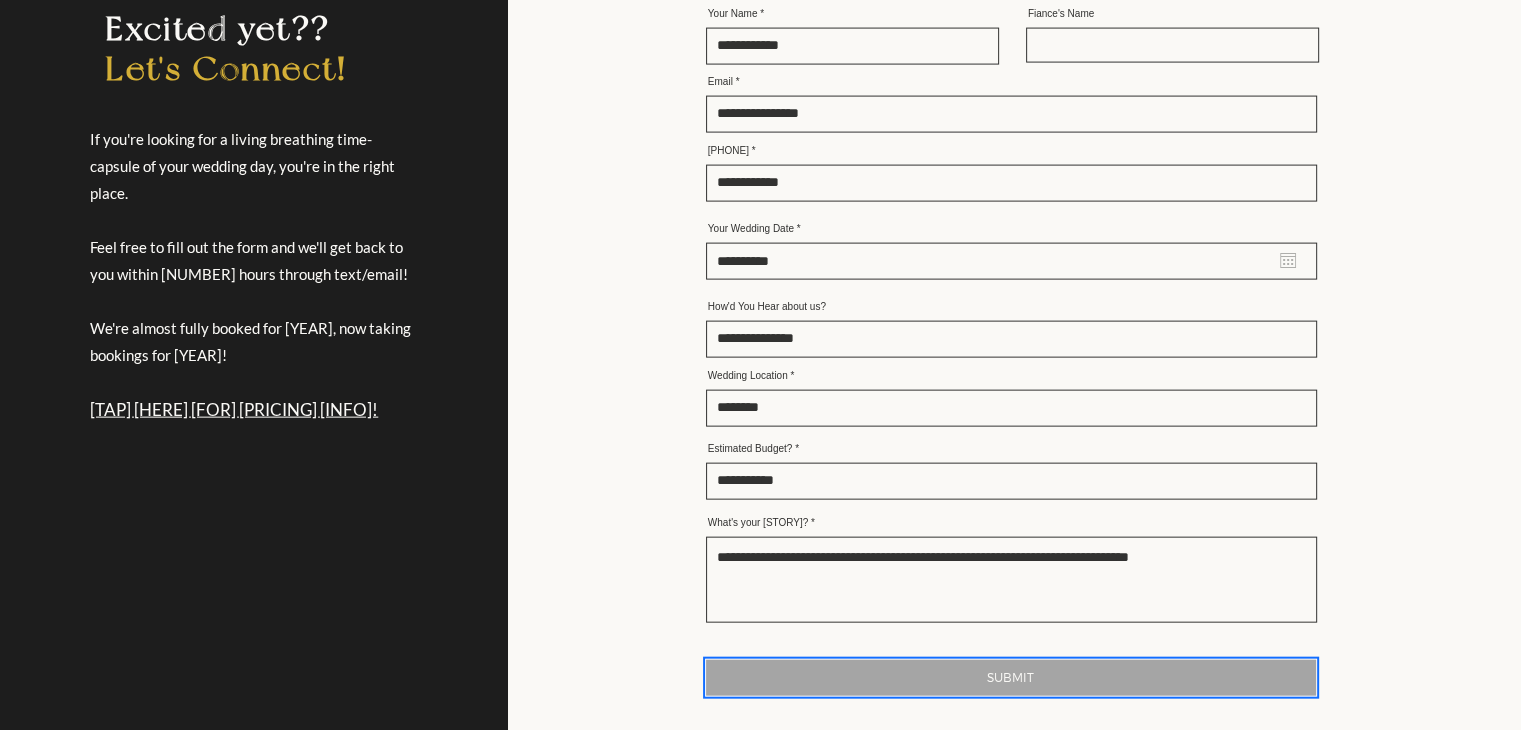 click on "SUBMIT" at bounding box center [1010, 677] 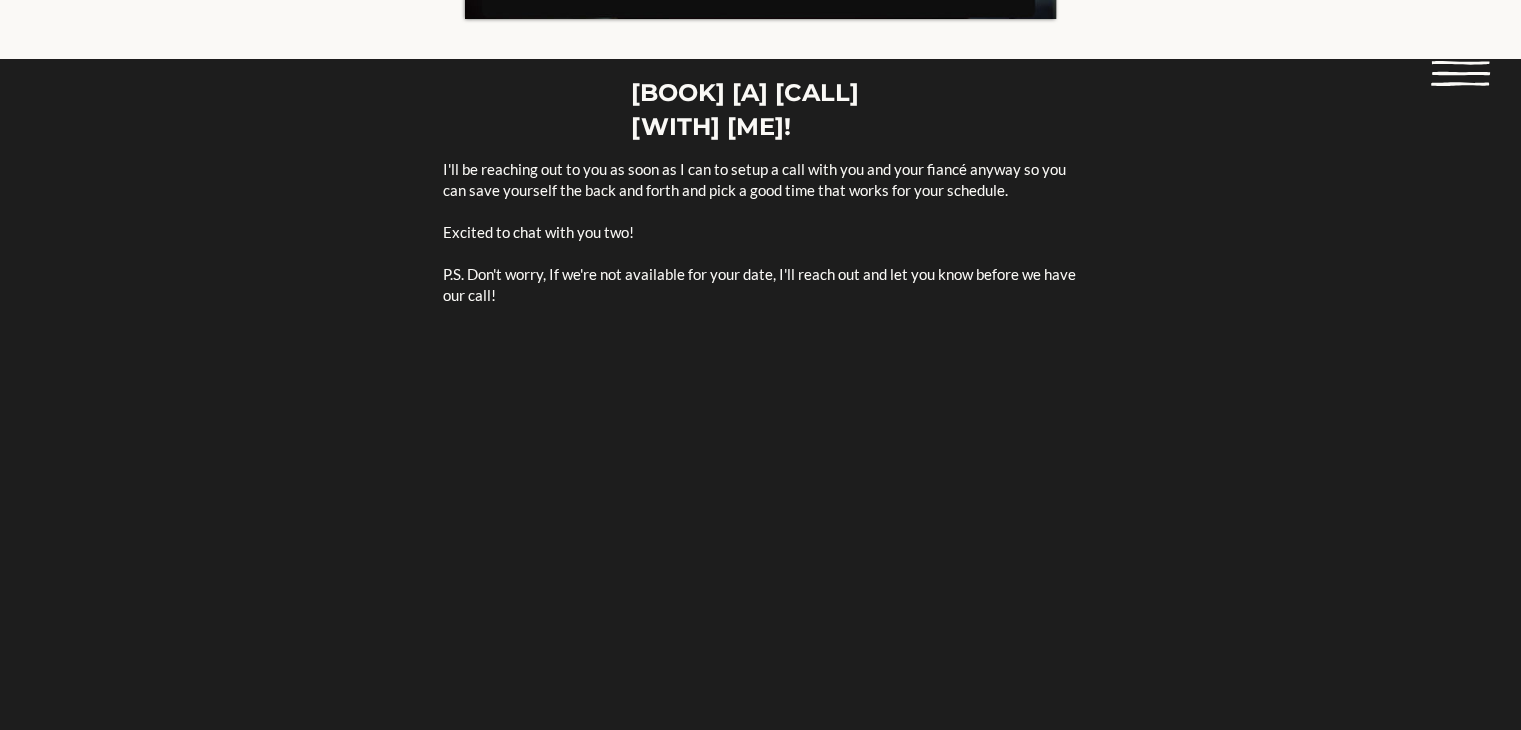 scroll, scrollTop: 803, scrollLeft: 0, axis: vertical 